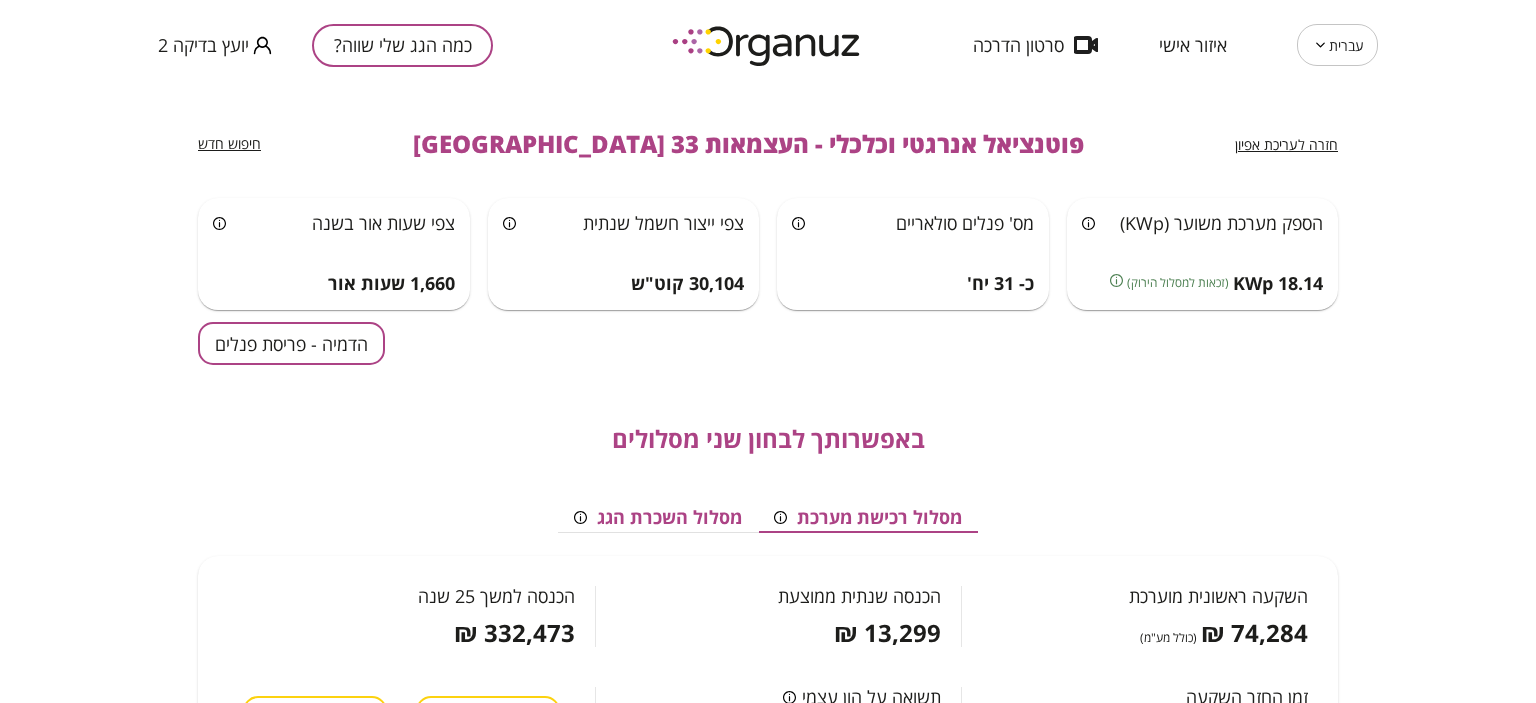 scroll, scrollTop: 0, scrollLeft: 0, axis: both 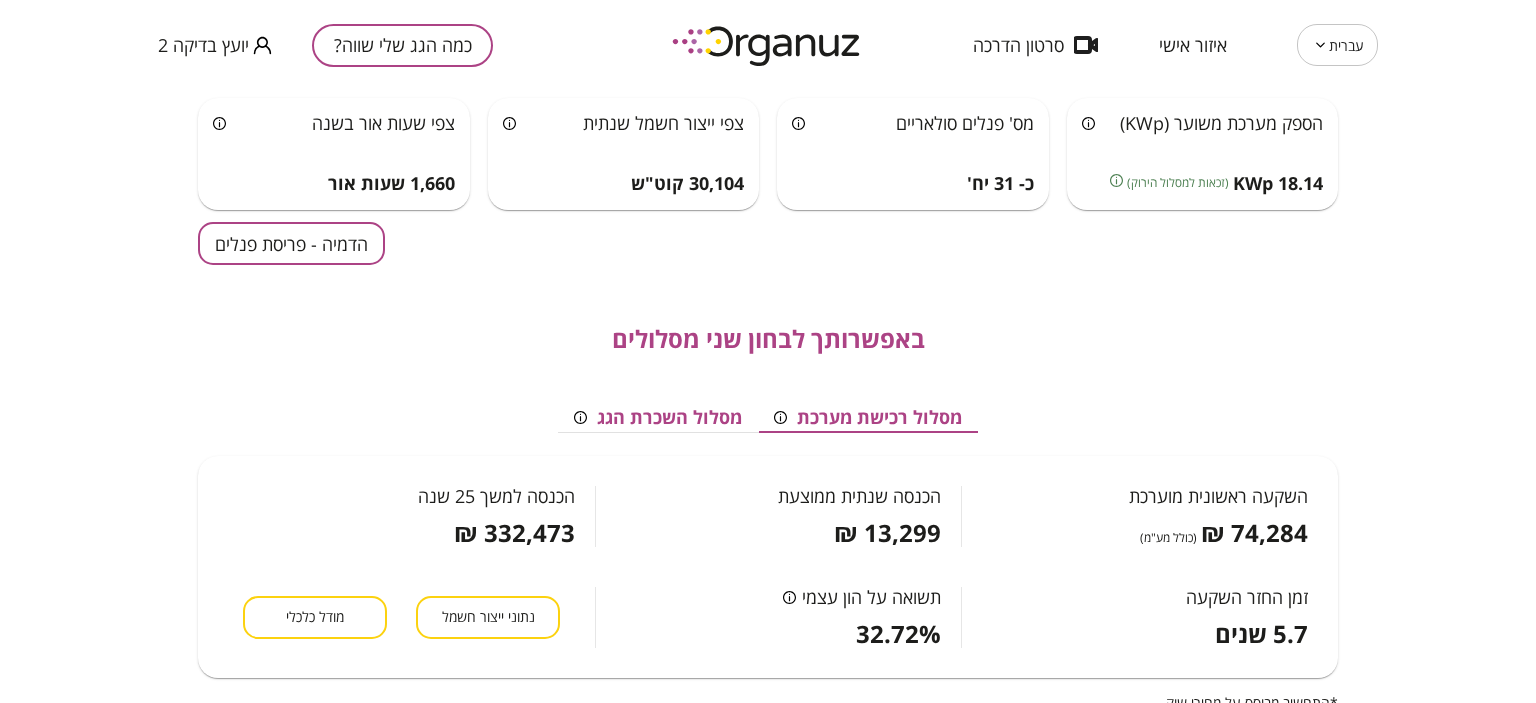click on "מודל כלכלי" at bounding box center (315, 617) 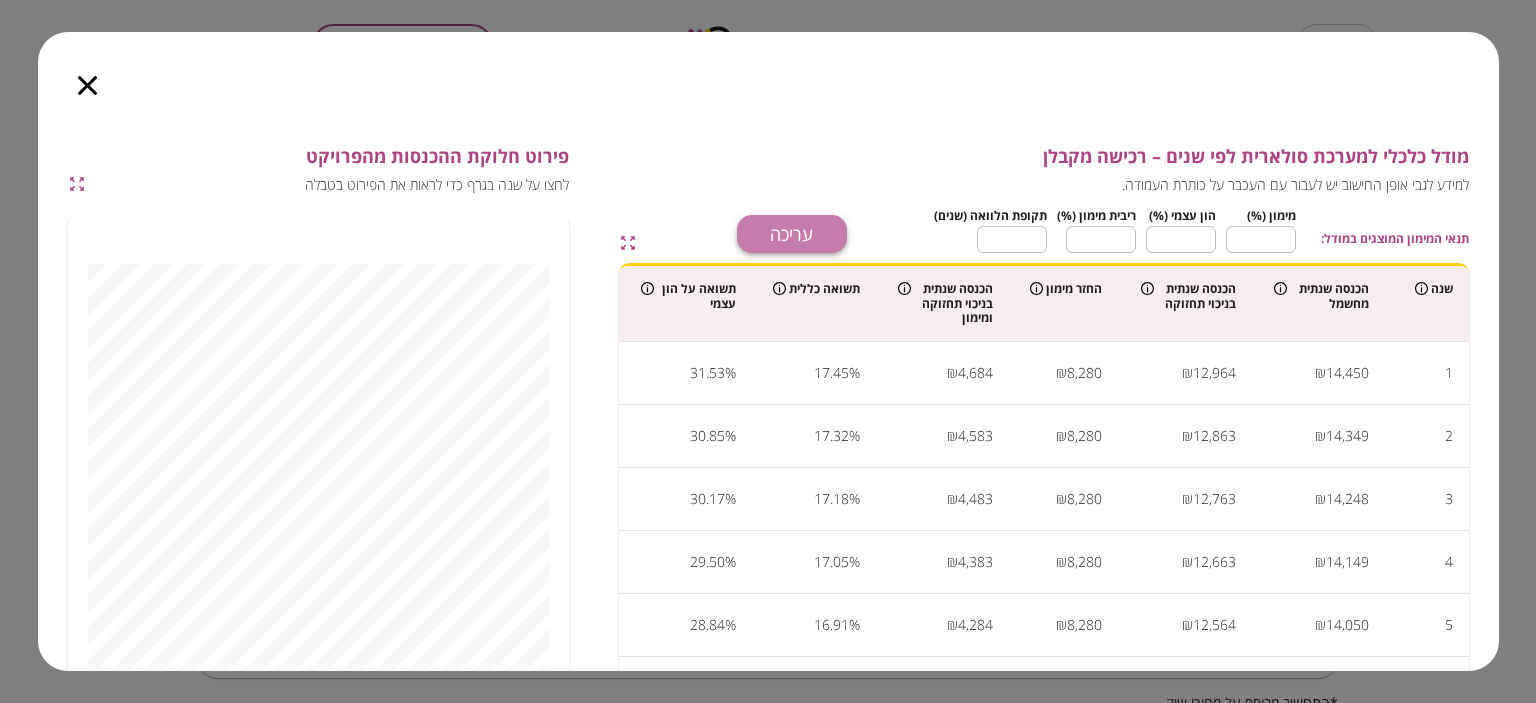 click on "עריכה" at bounding box center [792, 234] 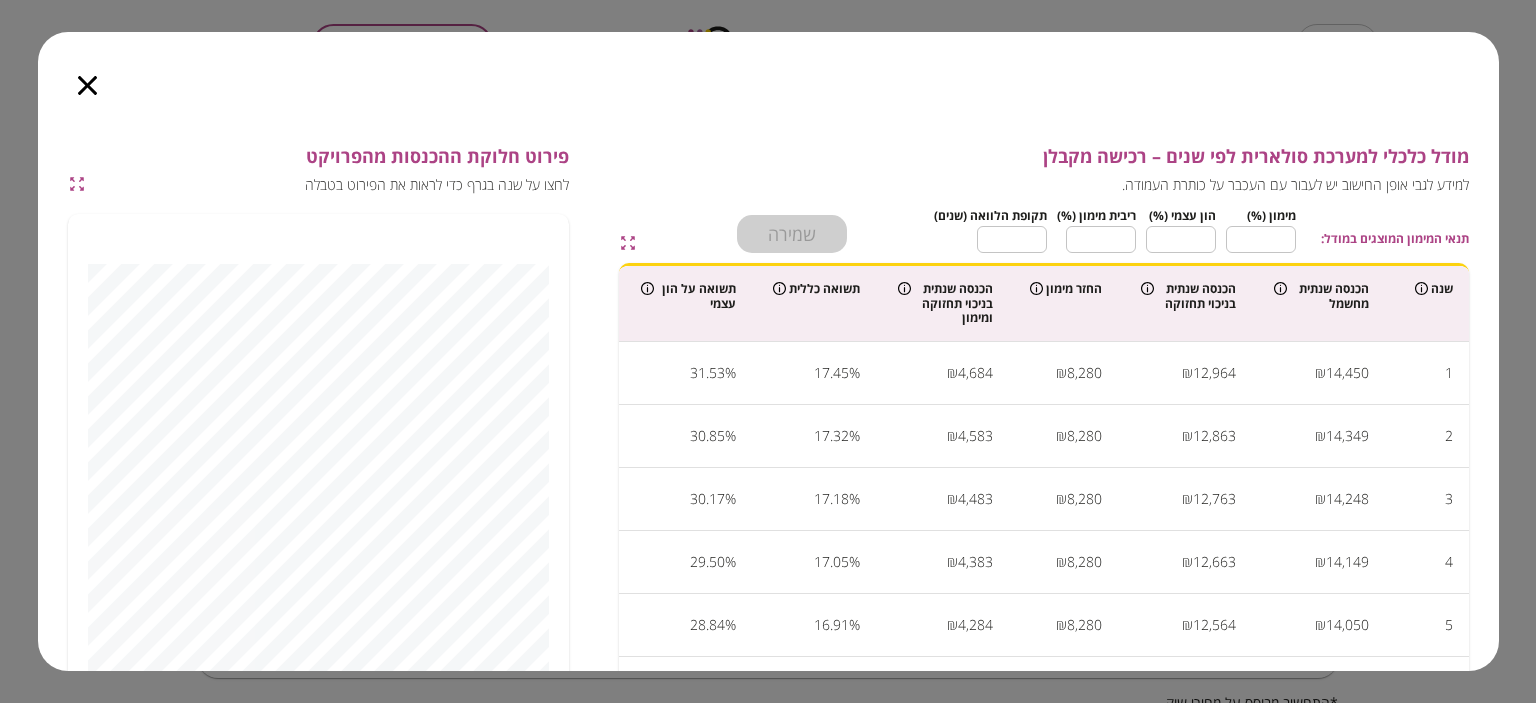 type on "**" 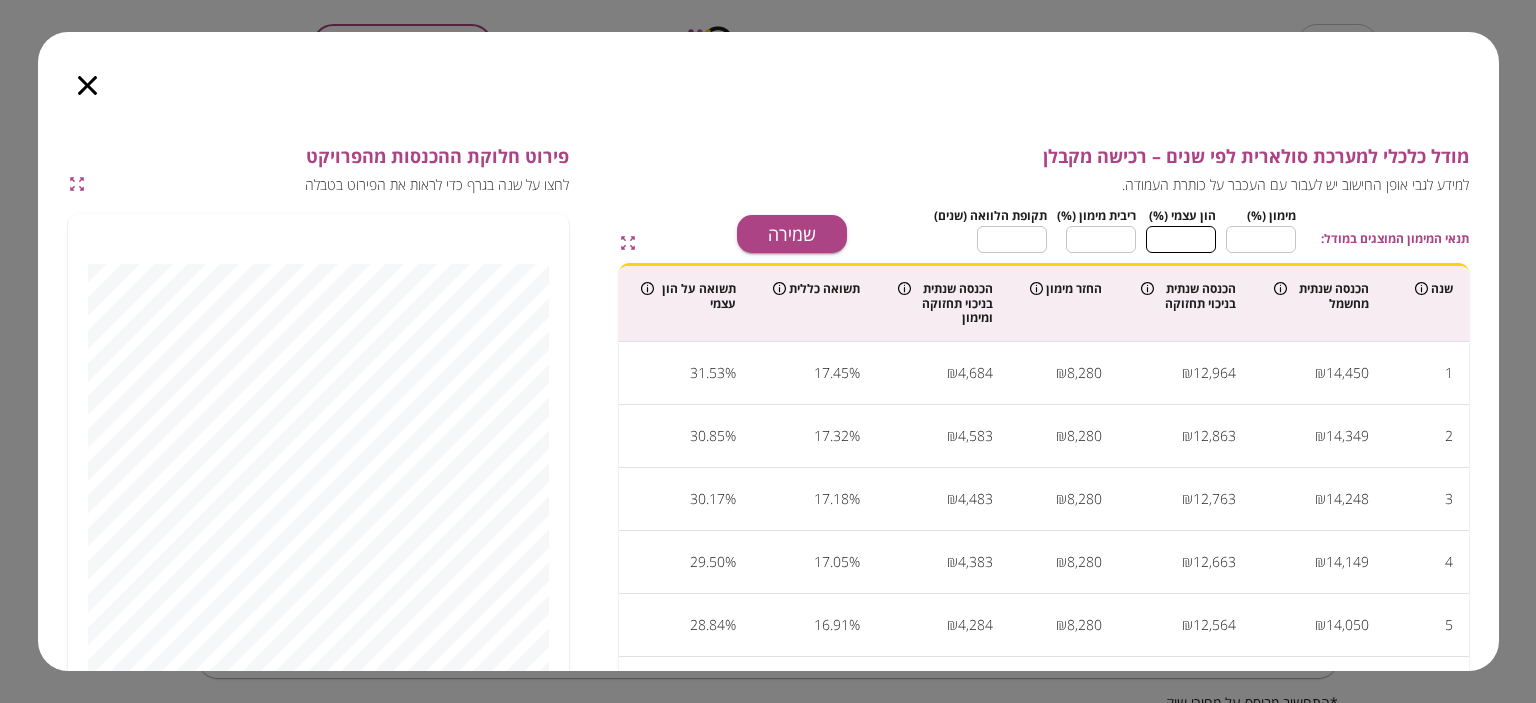 type on "**" 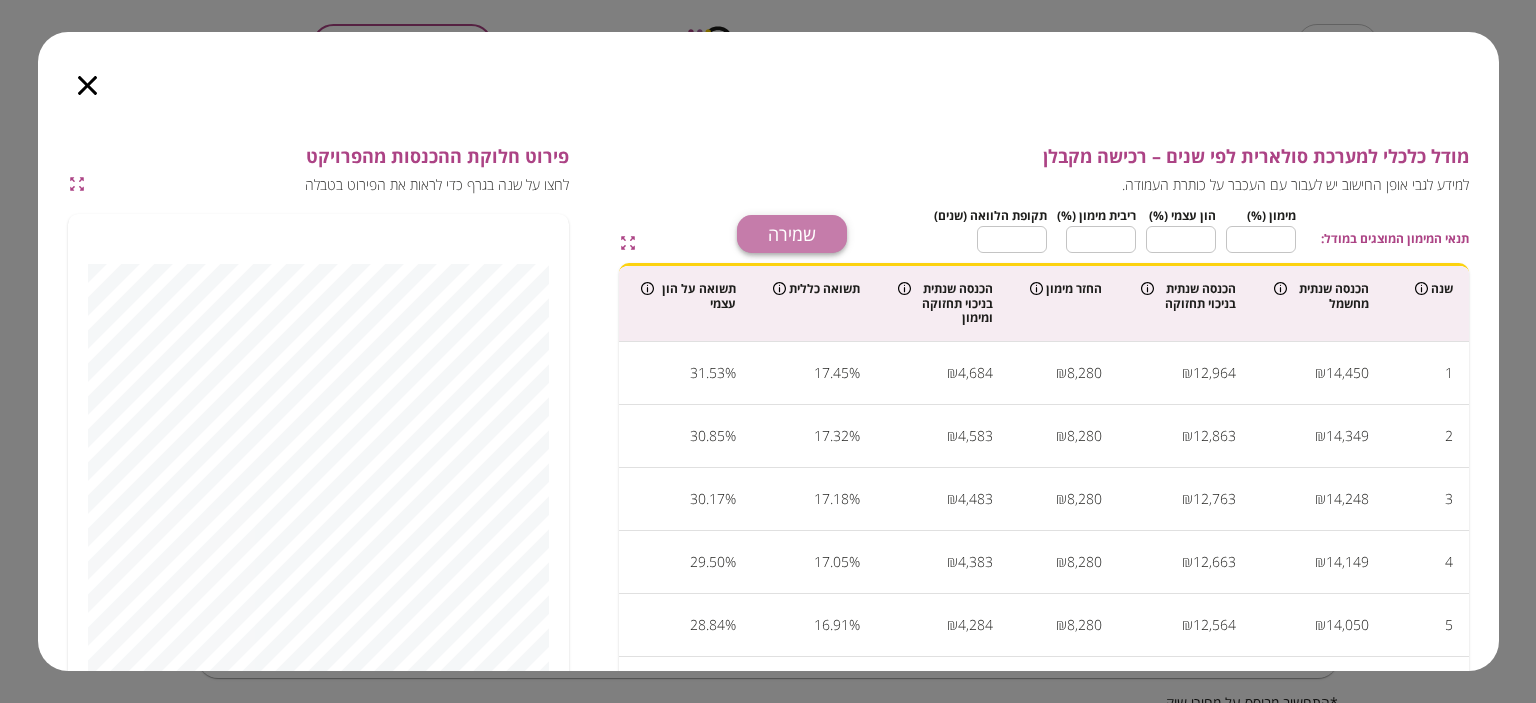 click on "שמירה" at bounding box center (792, 234) 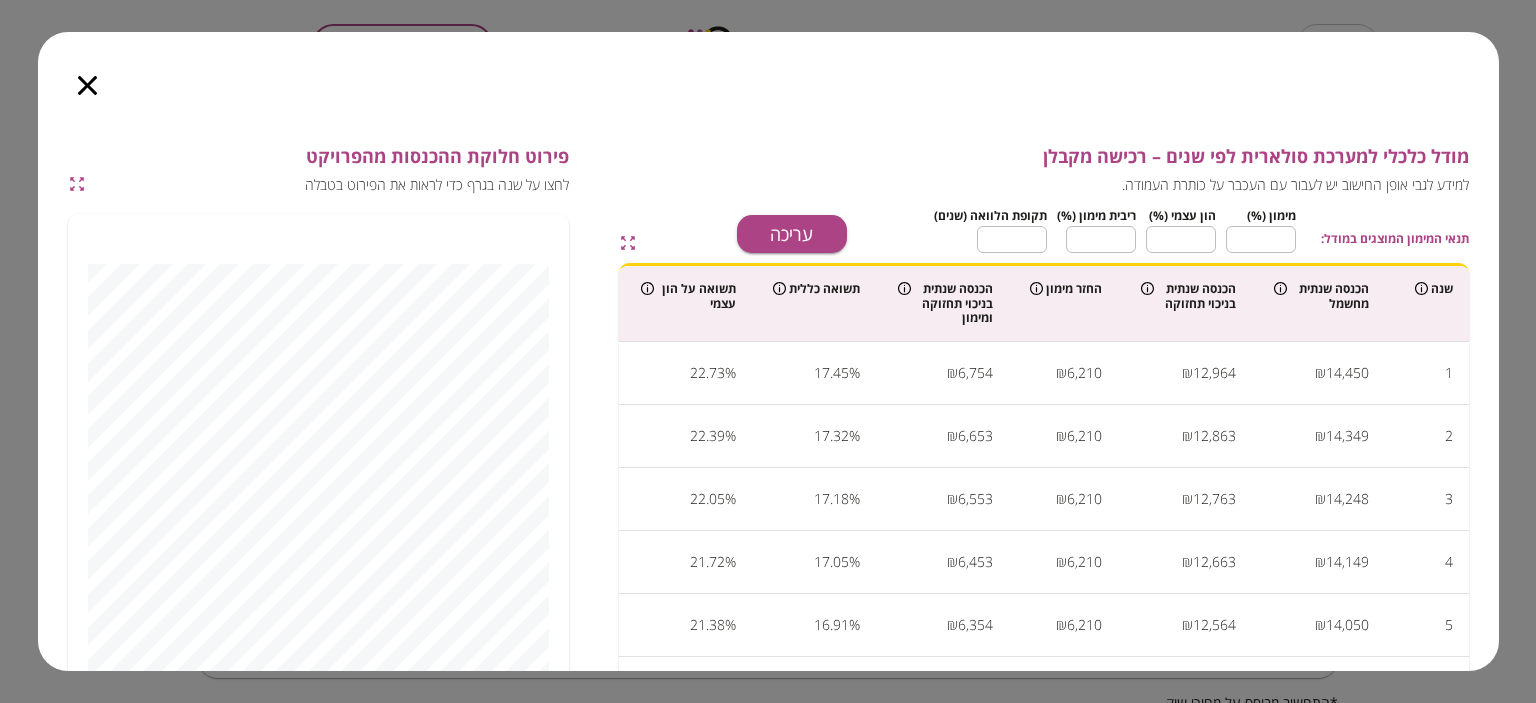 click at bounding box center (87, 74) 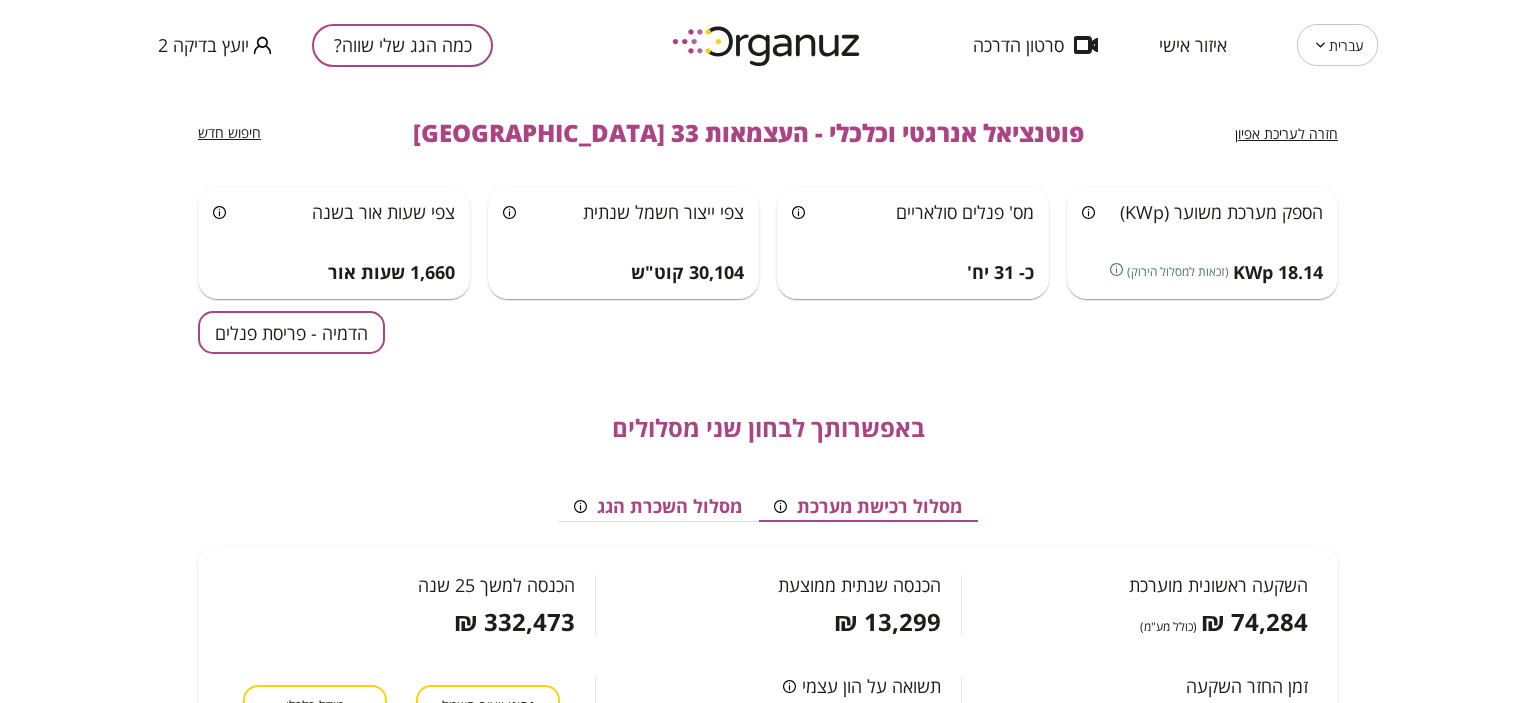 scroll, scrollTop: 0, scrollLeft: 0, axis: both 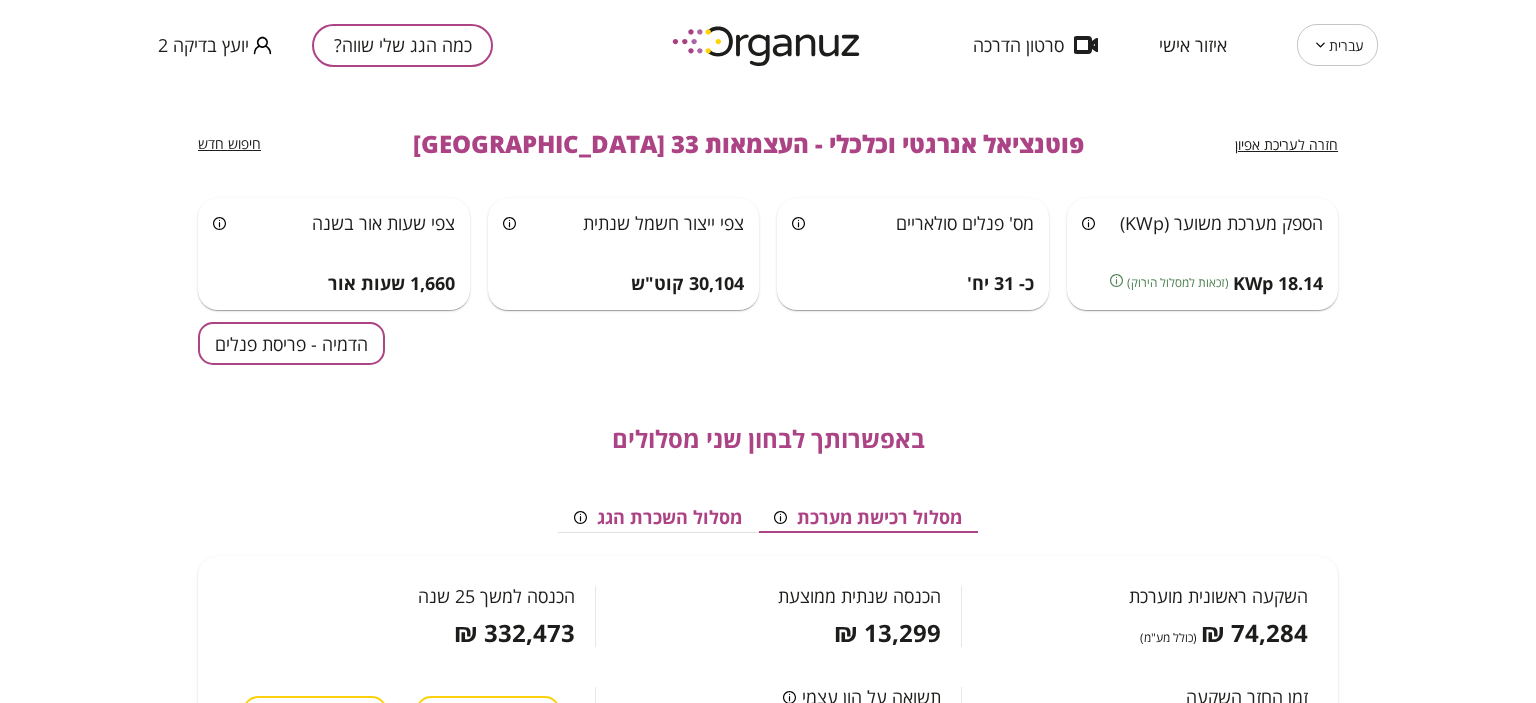click on "חזרה לעריכת אפיון" at bounding box center [1286, 144] 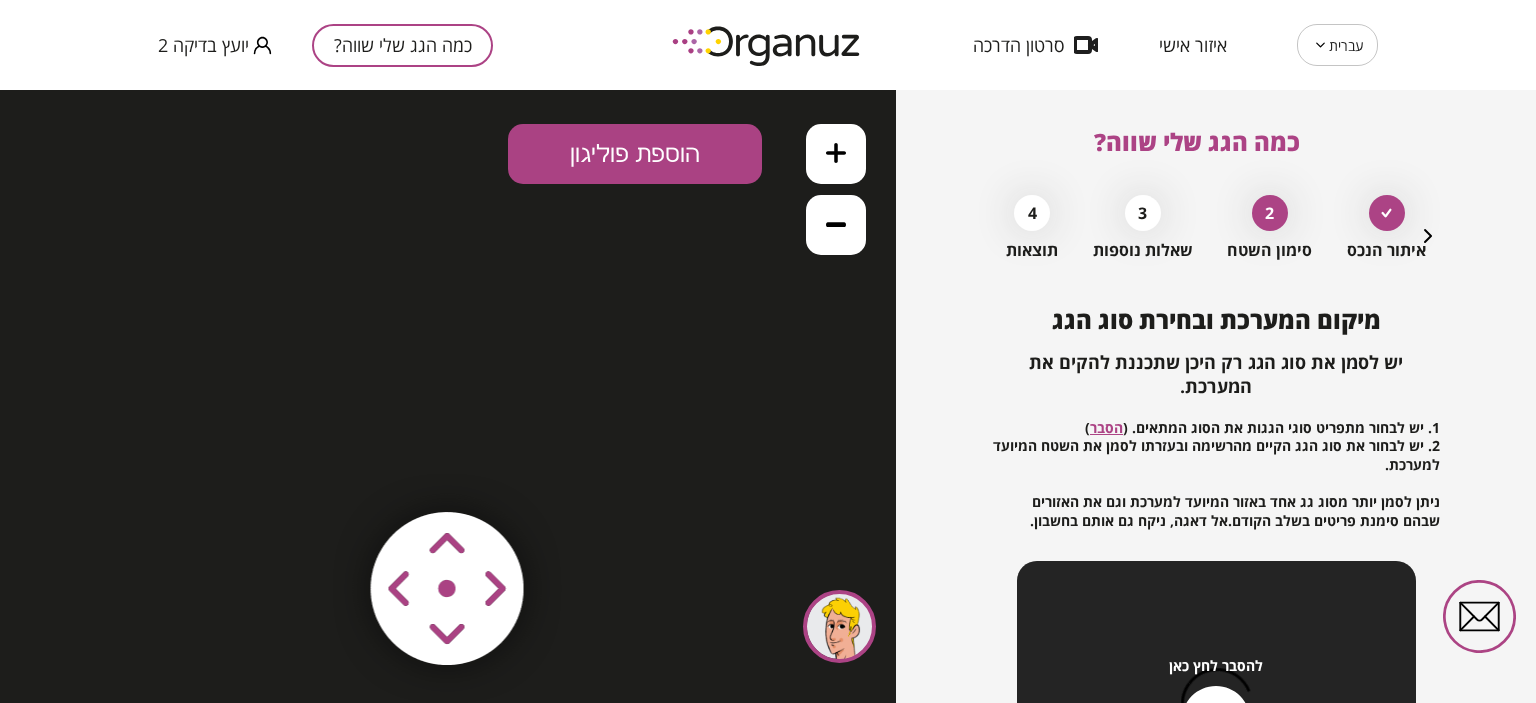 scroll, scrollTop: 0, scrollLeft: 0, axis: both 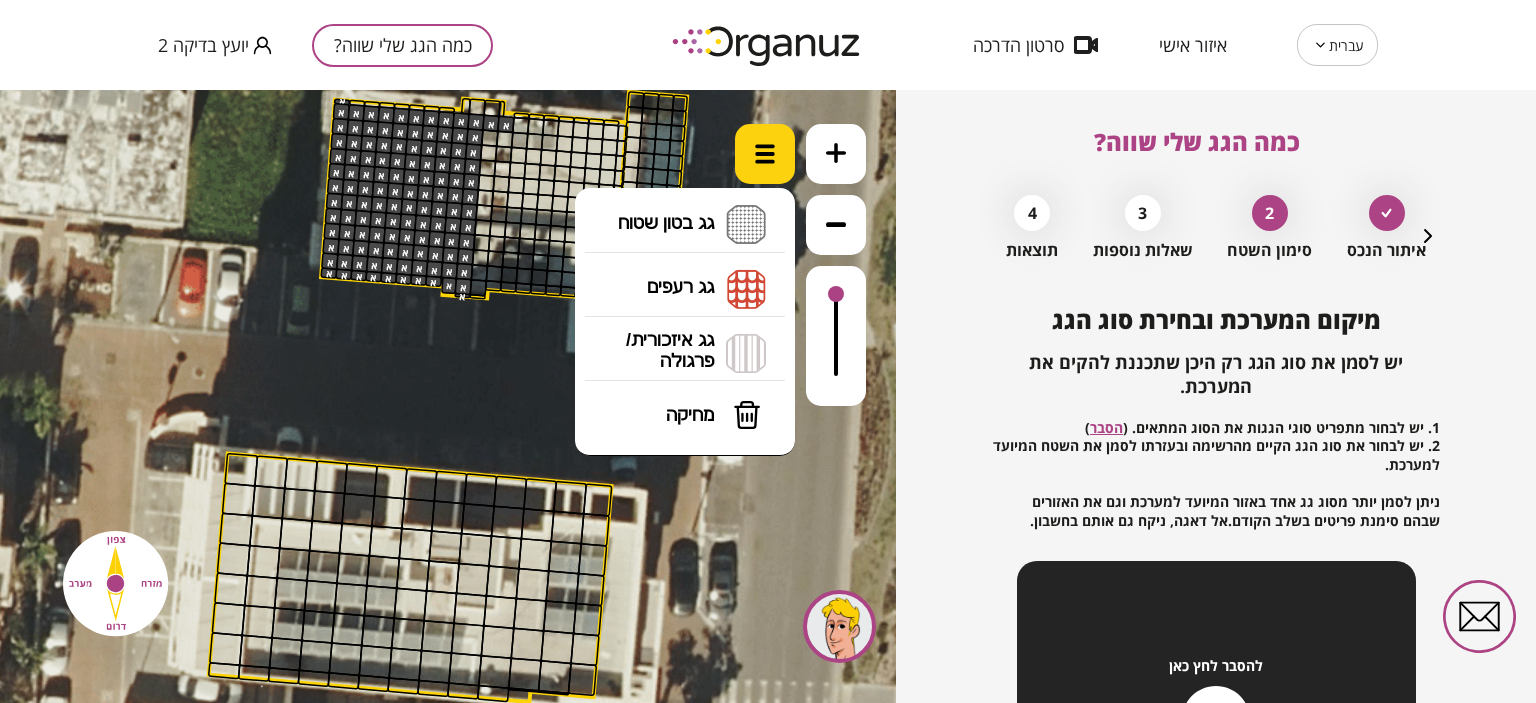 click at bounding box center [765, 154] 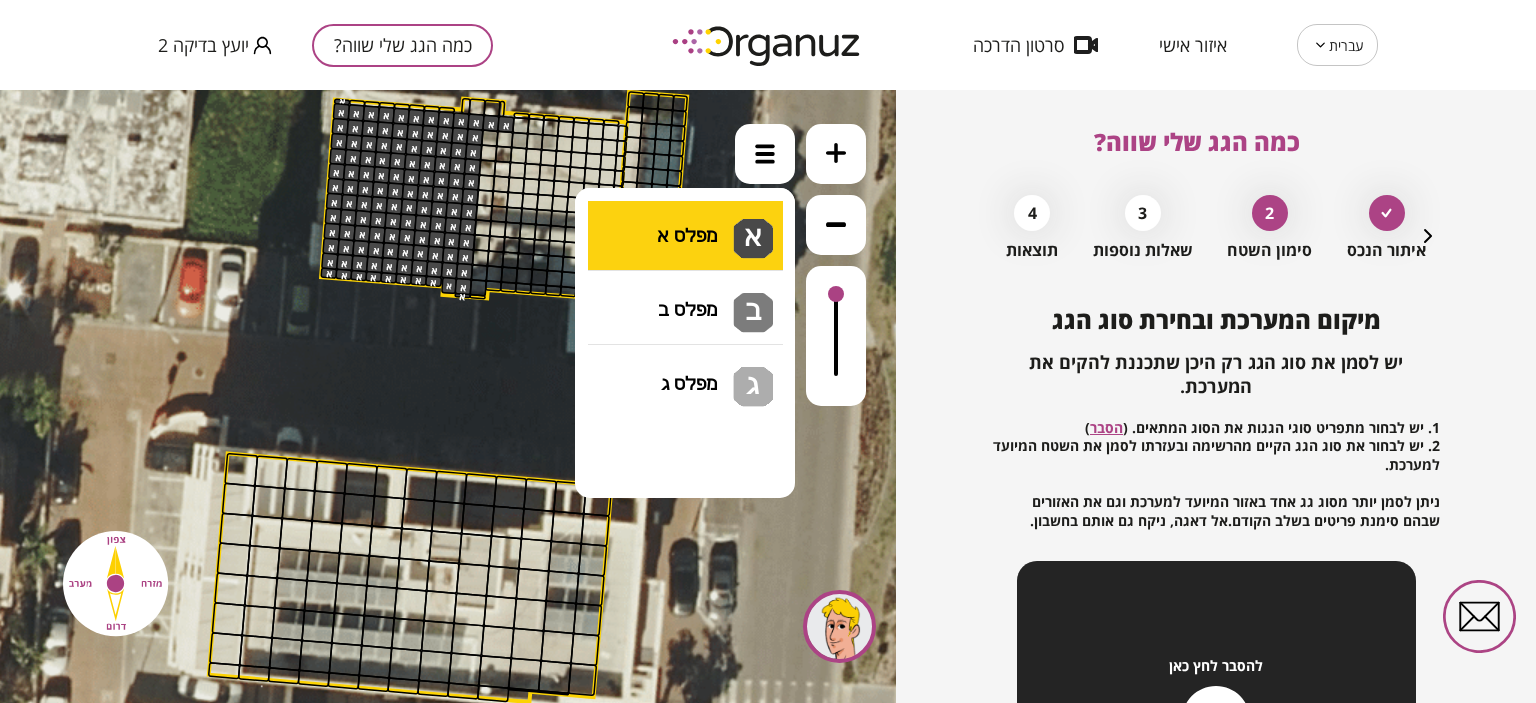drag, startPoint x: 733, startPoint y: 219, endPoint x: 650, endPoint y: 212, distance: 83.294655 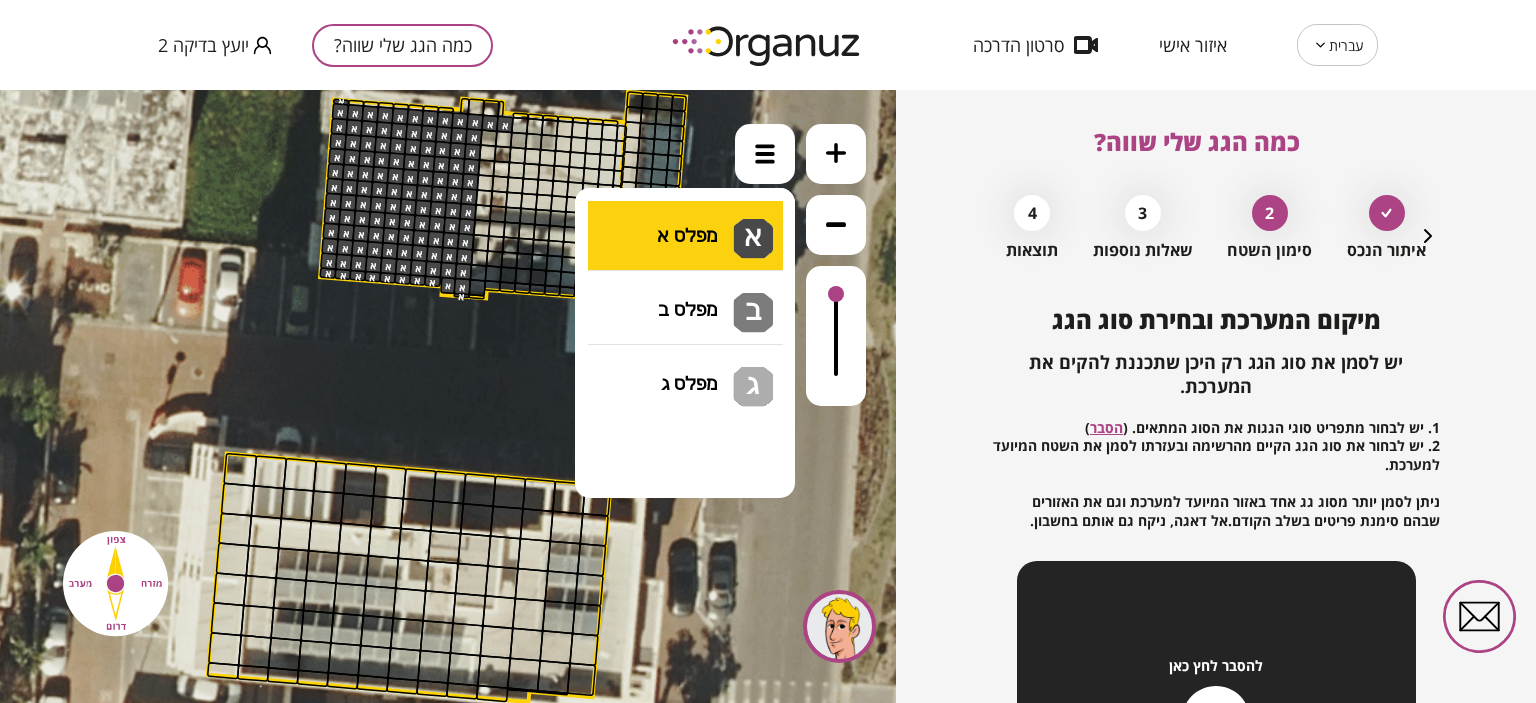 click on ".st0 {
fill: #FFFFFF;
}
10" at bounding box center [448, 396] 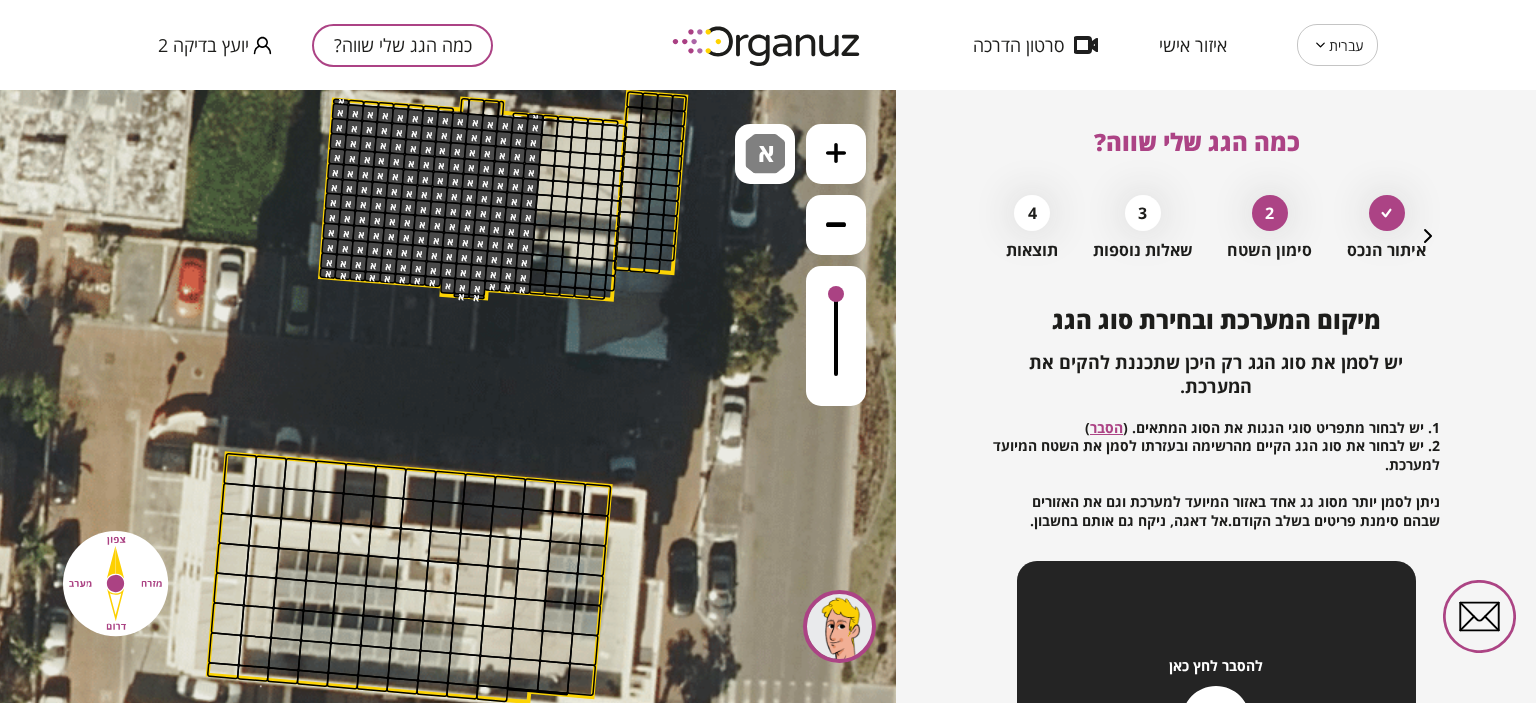 drag, startPoint x: 502, startPoint y: 159, endPoint x: 527, endPoint y: 279, distance: 122.57651 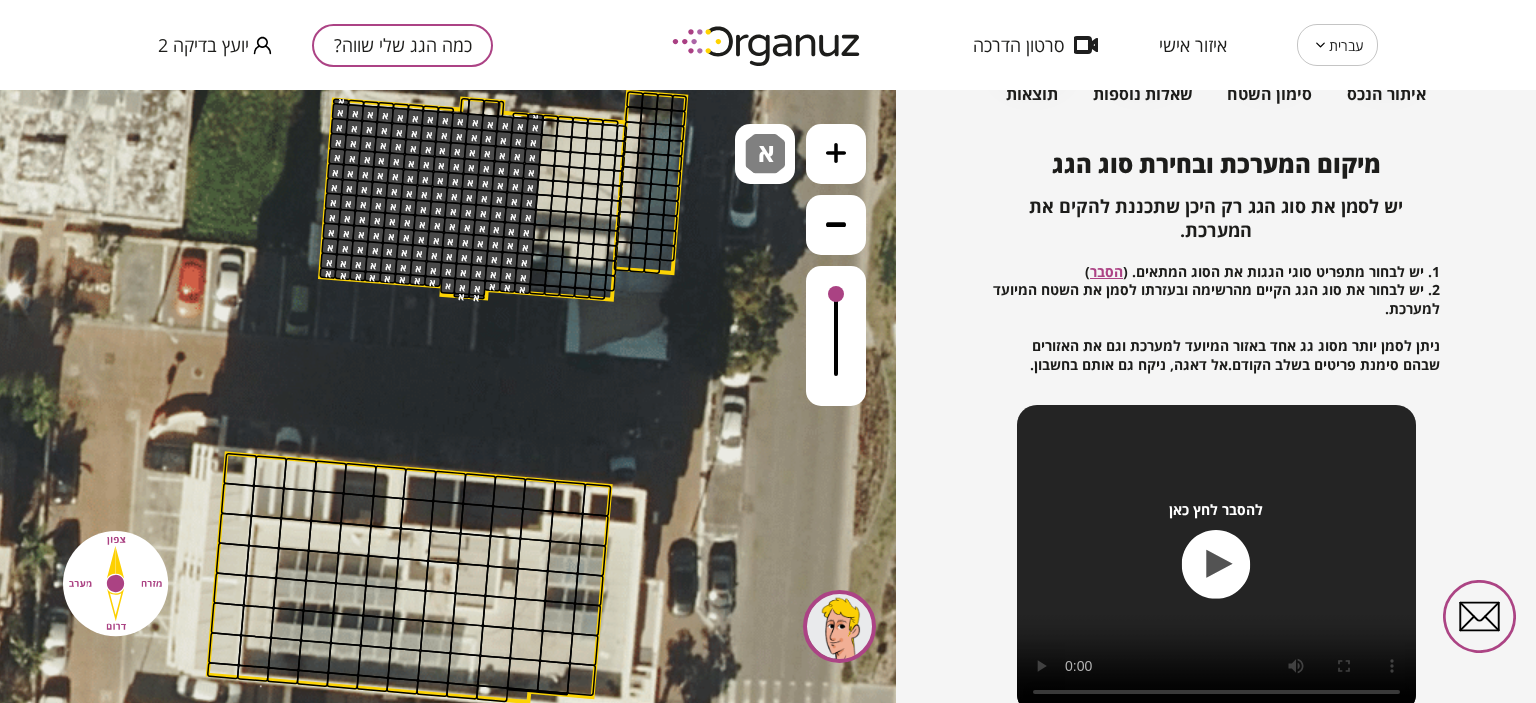 scroll, scrollTop: 280, scrollLeft: 0, axis: vertical 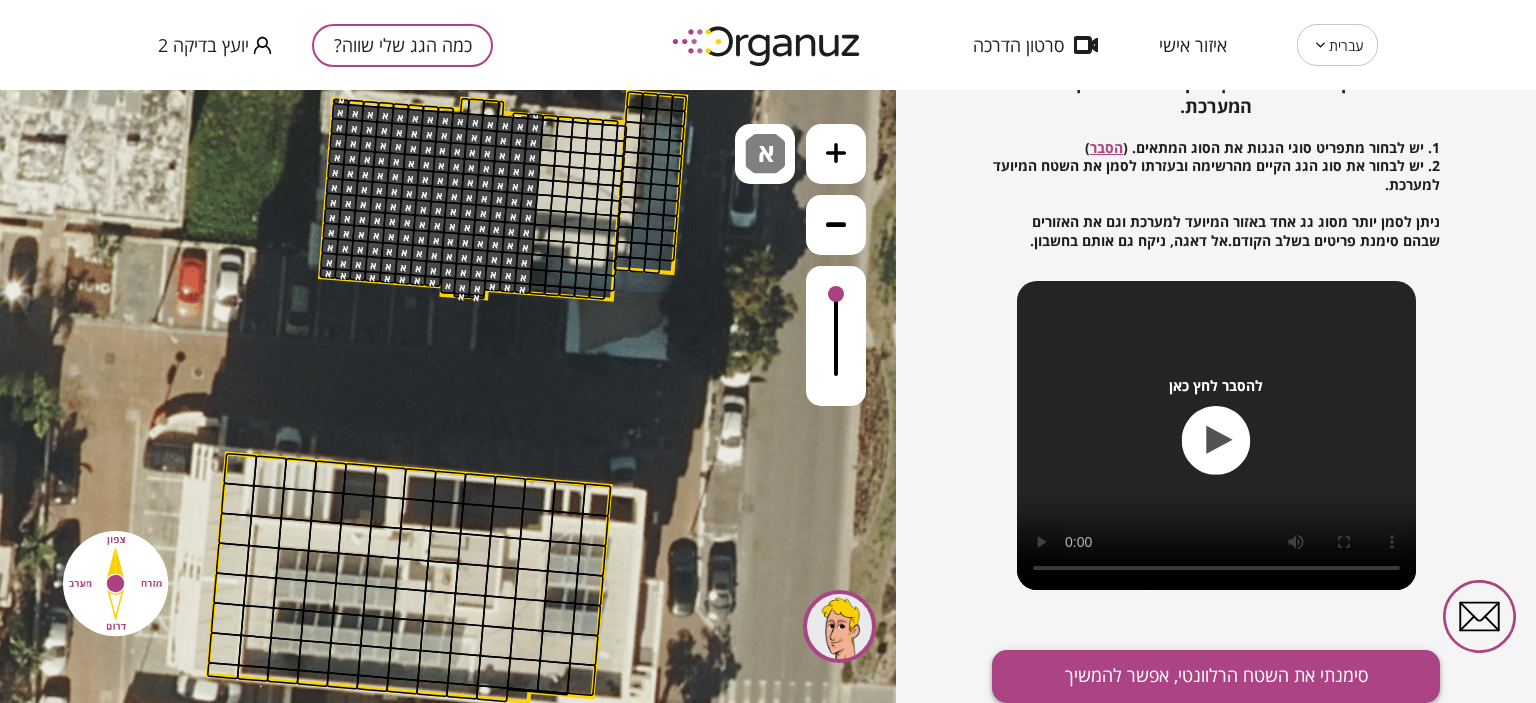 click on "סימנתי את השטח הרלוונטי, אפשר להמשיך" at bounding box center [1216, 676] 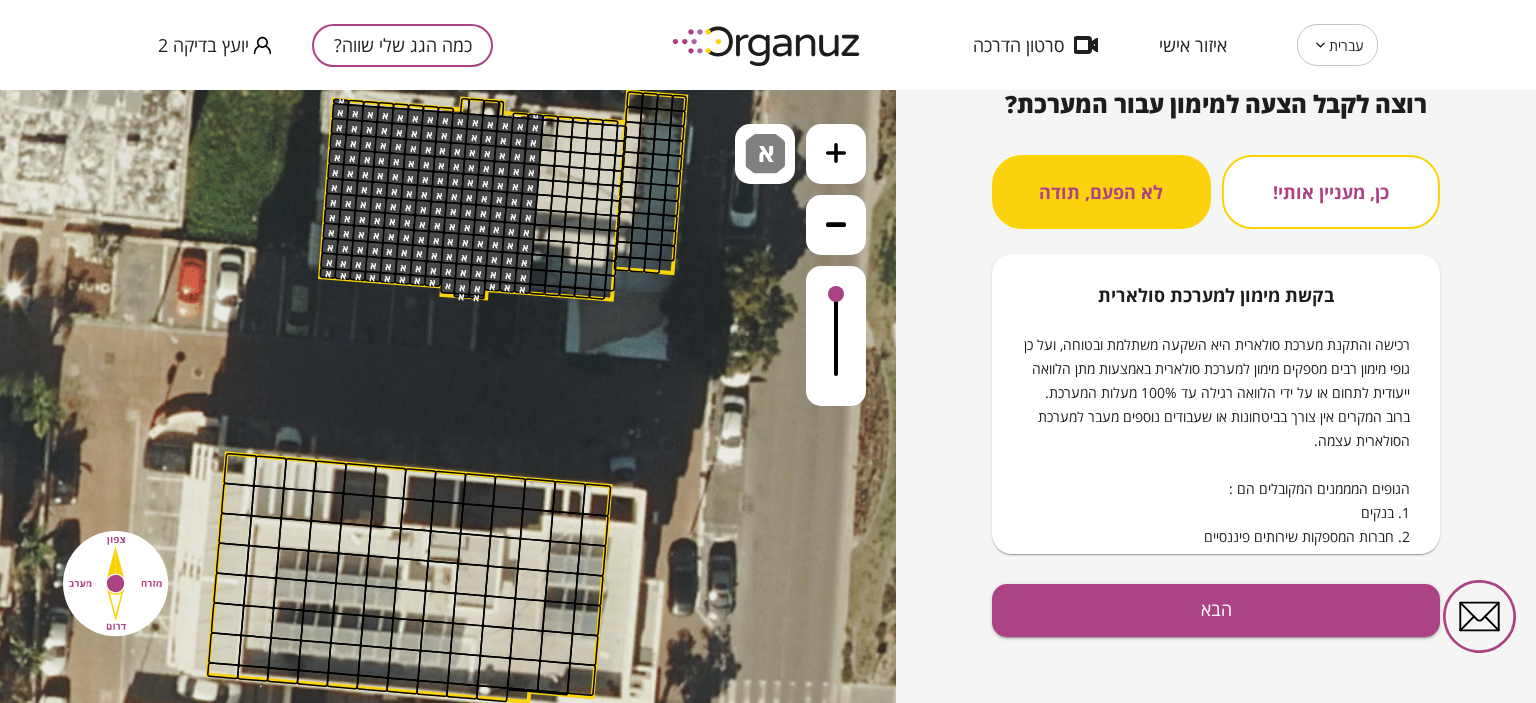 scroll, scrollTop: 216, scrollLeft: 0, axis: vertical 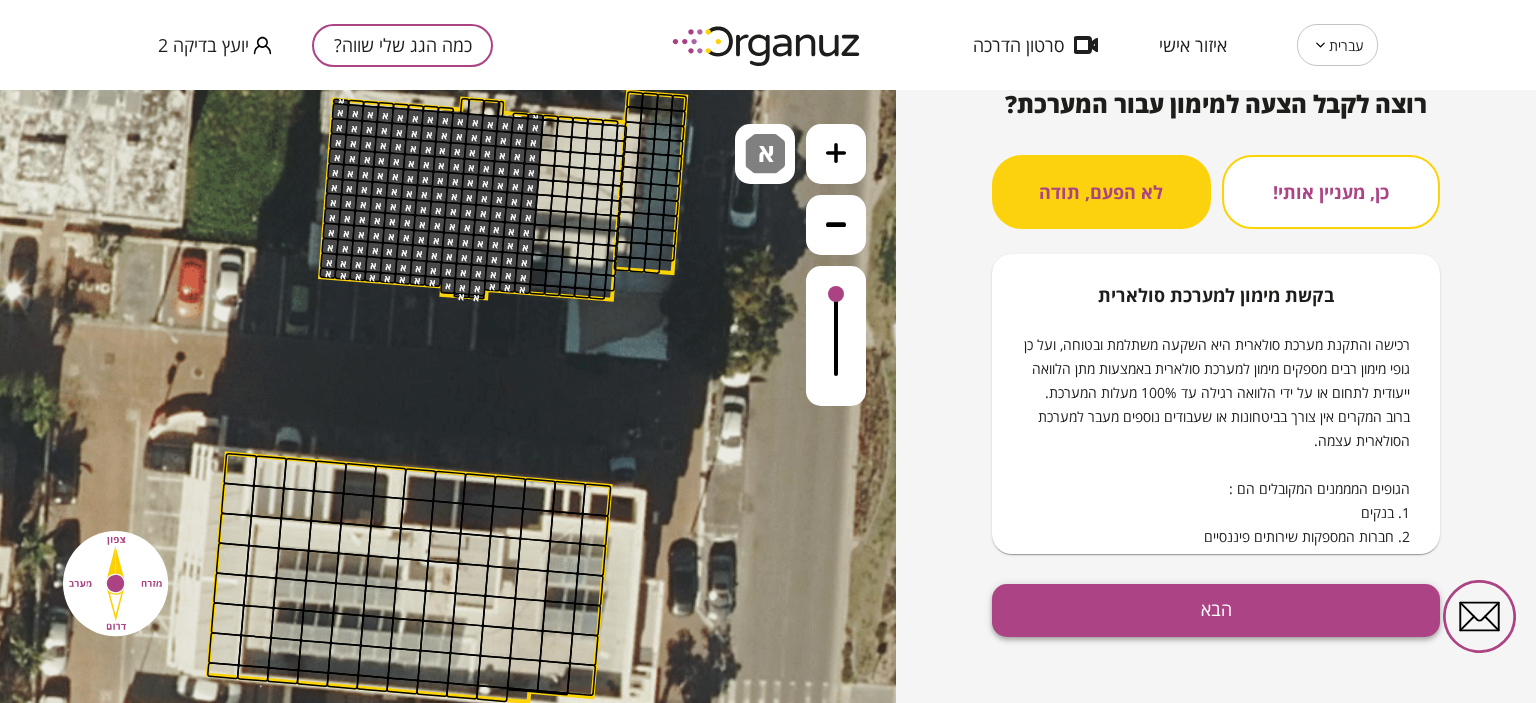 click on "הבא" at bounding box center [1216, 610] 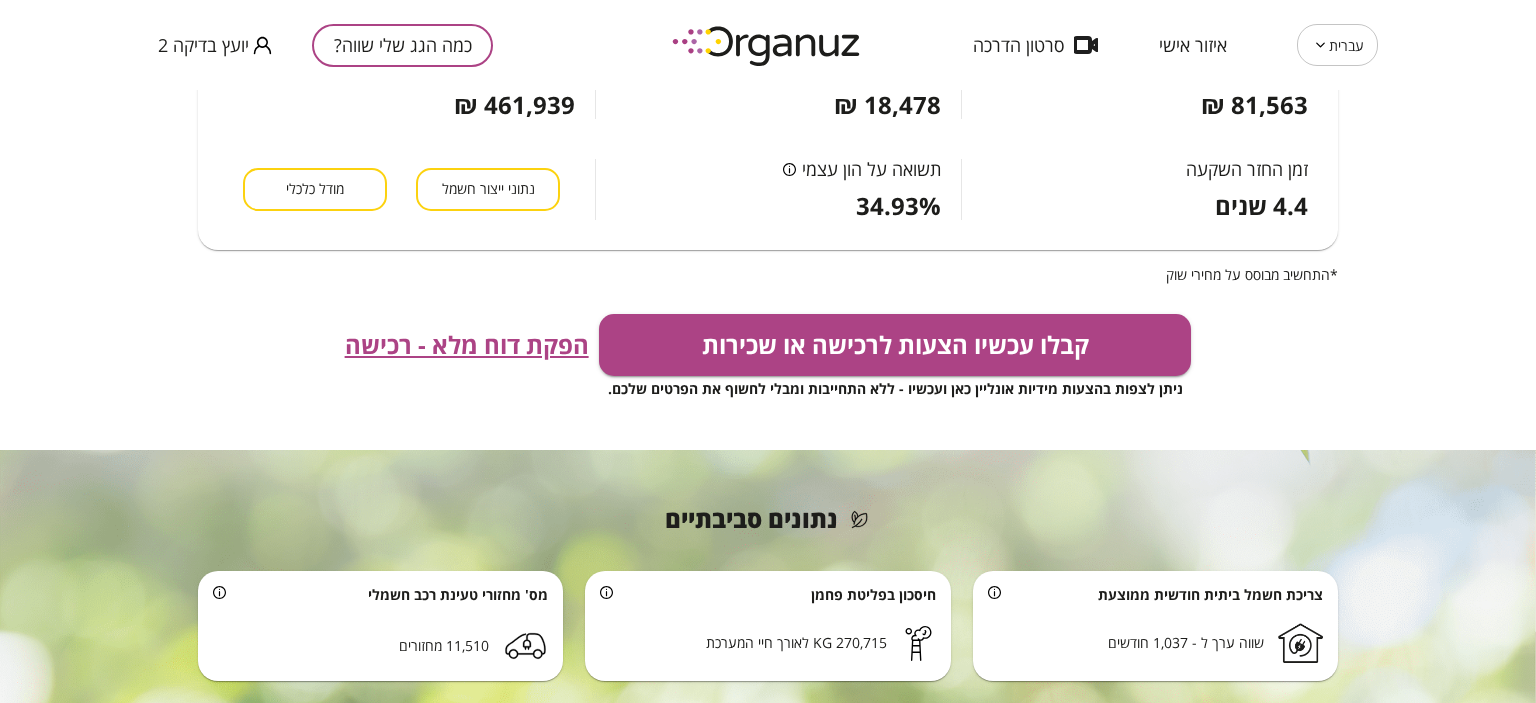 scroll, scrollTop: 400, scrollLeft: 0, axis: vertical 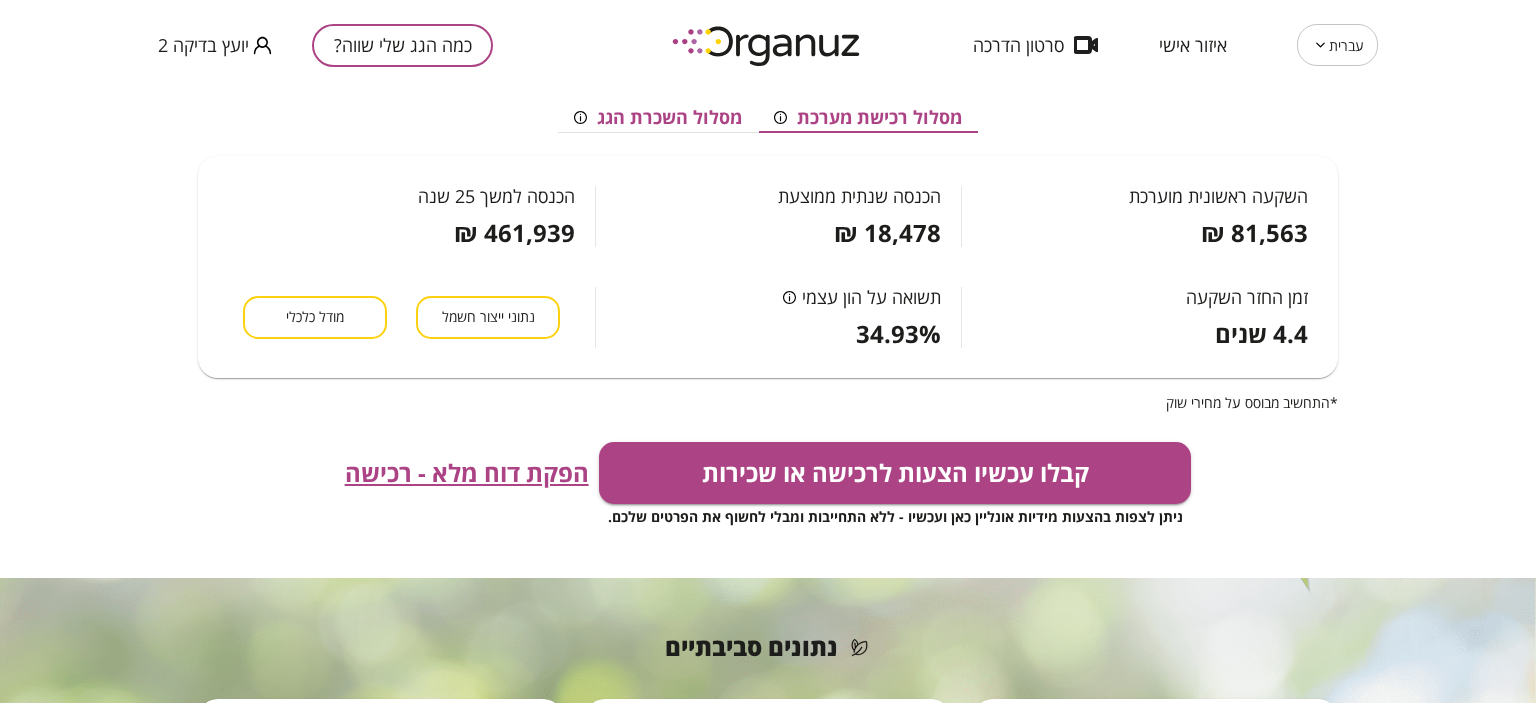 click on "הפקת דוח מלא - רכישה" at bounding box center [467, 473] 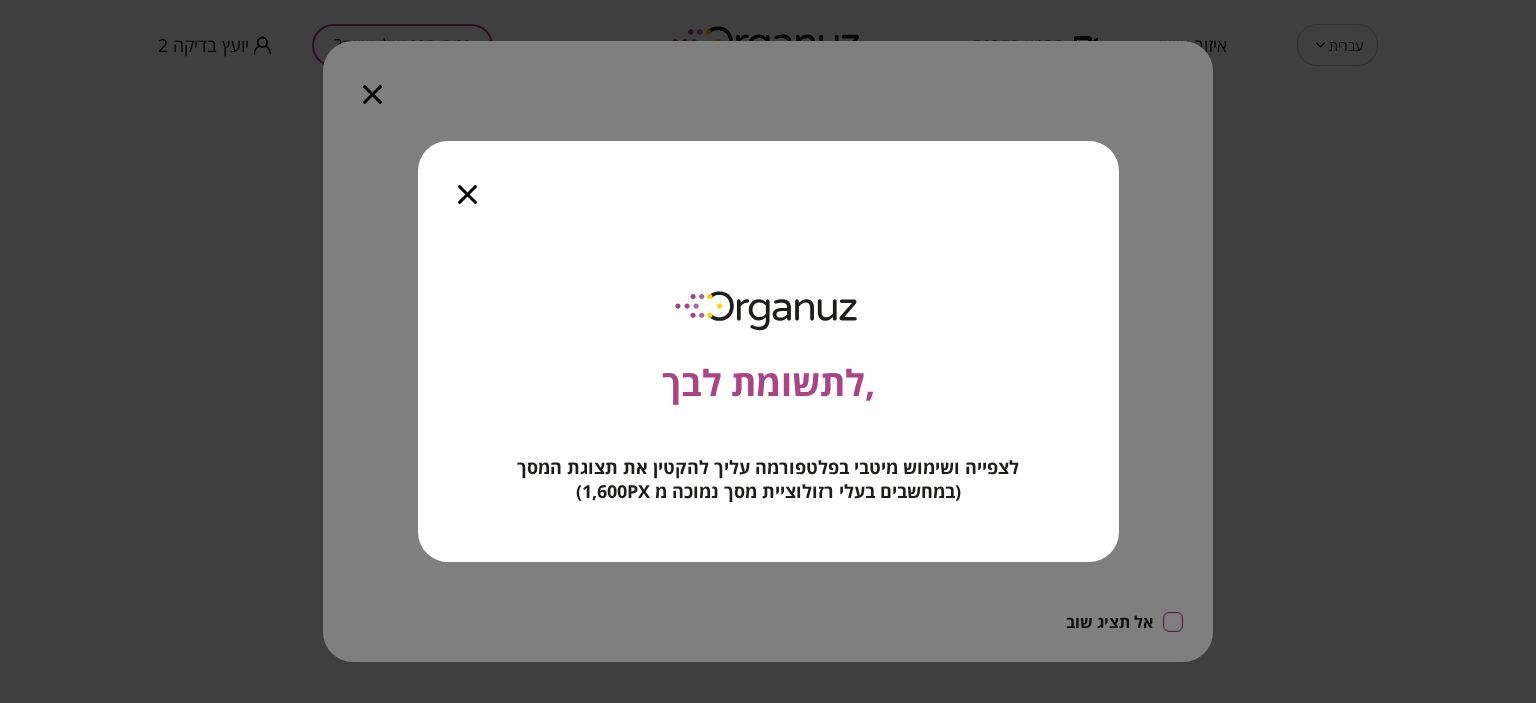 scroll, scrollTop: 0, scrollLeft: 0, axis: both 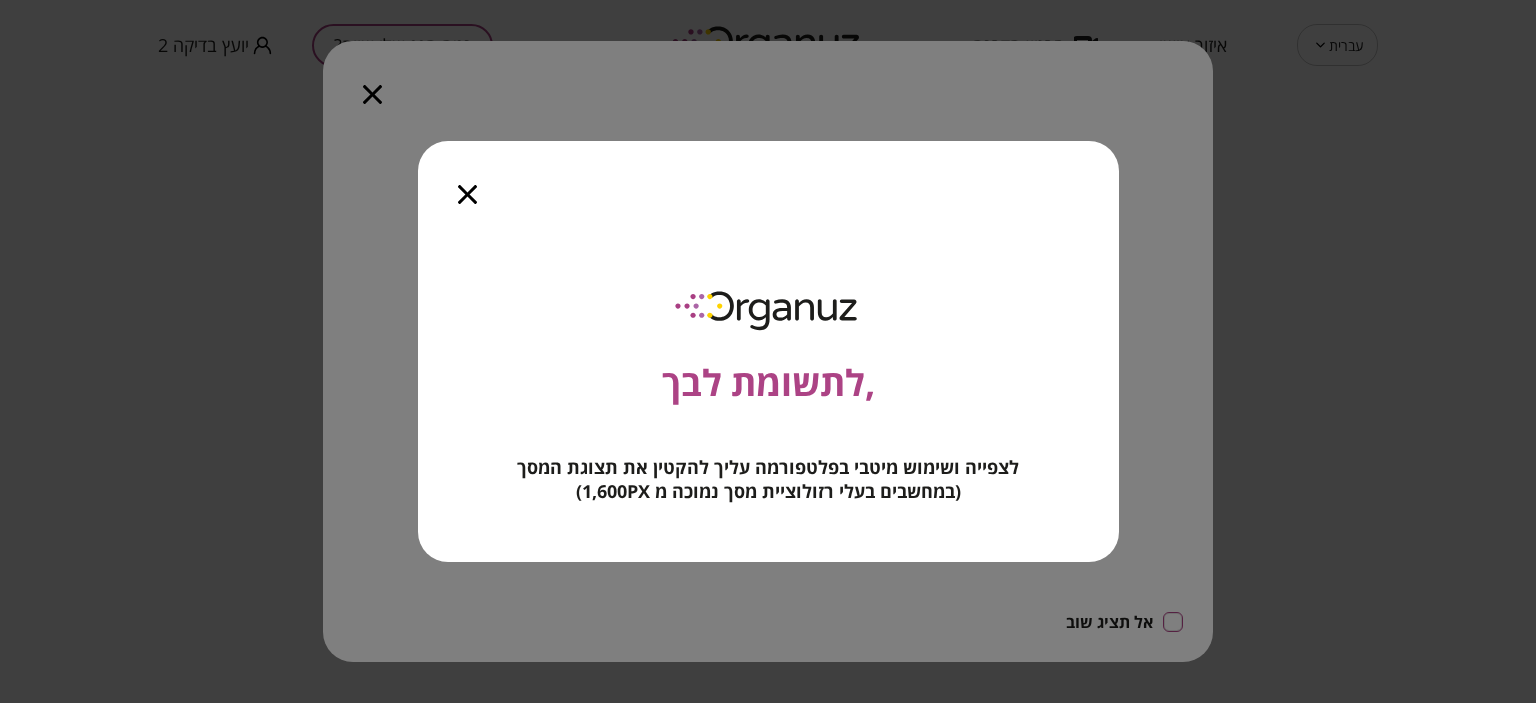click at bounding box center [467, 183] 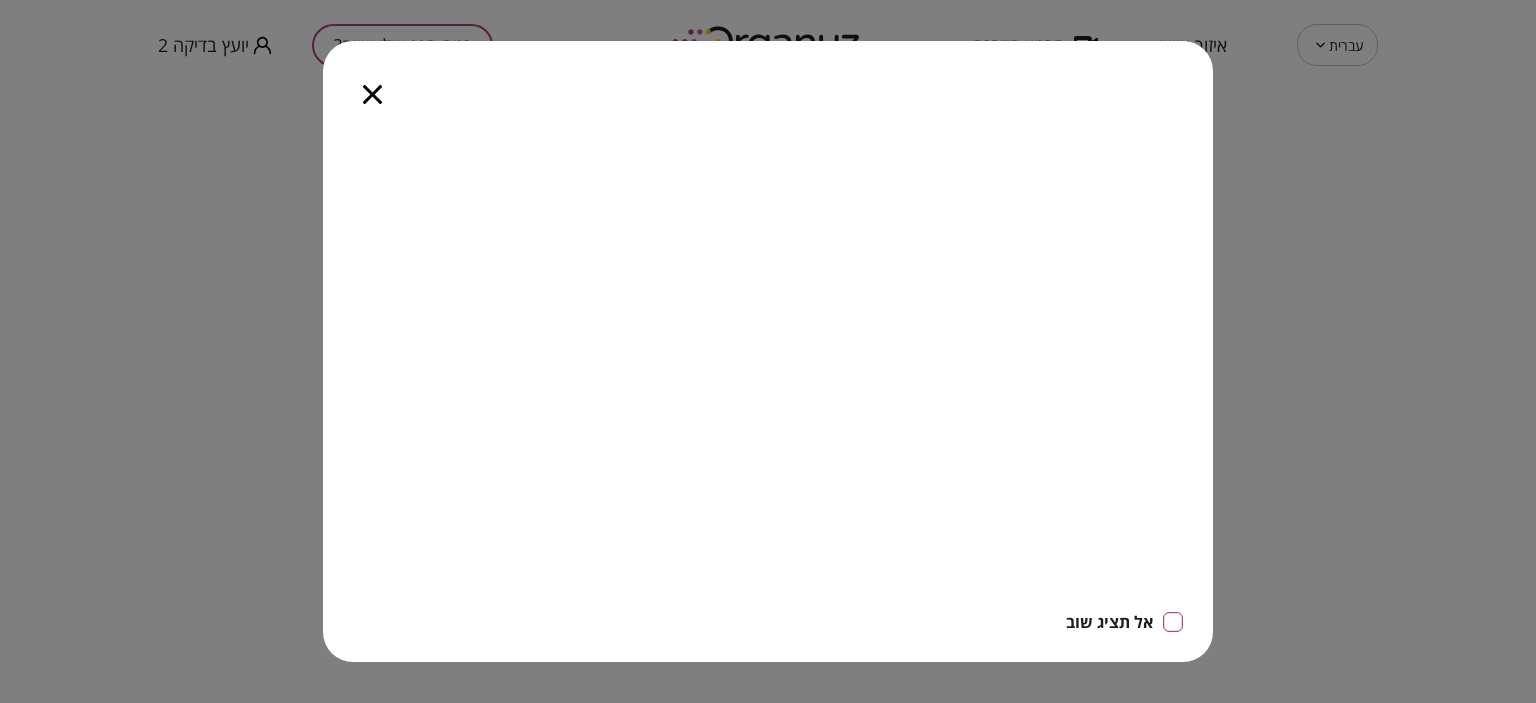 click 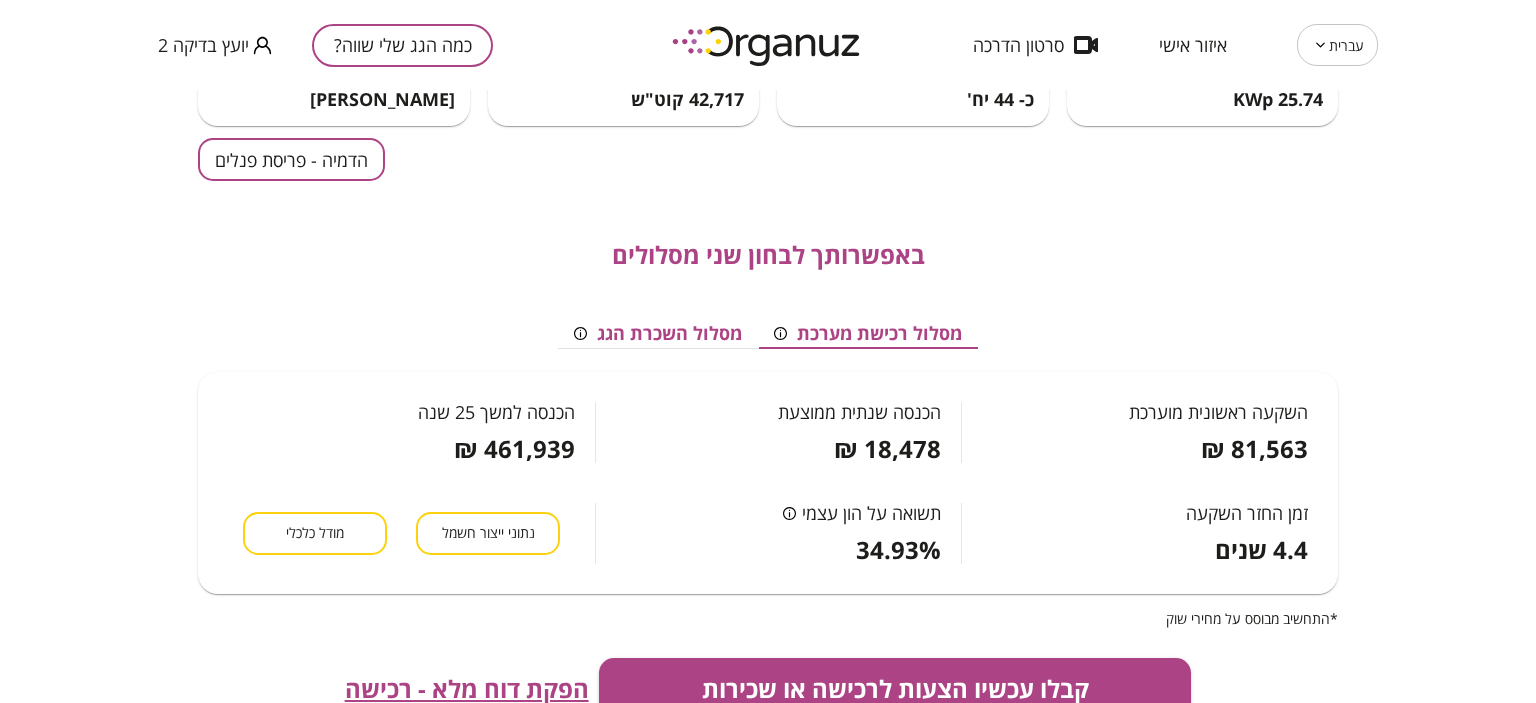 scroll, scrollTop: 200, scrollLeft: 0, axis: vertical 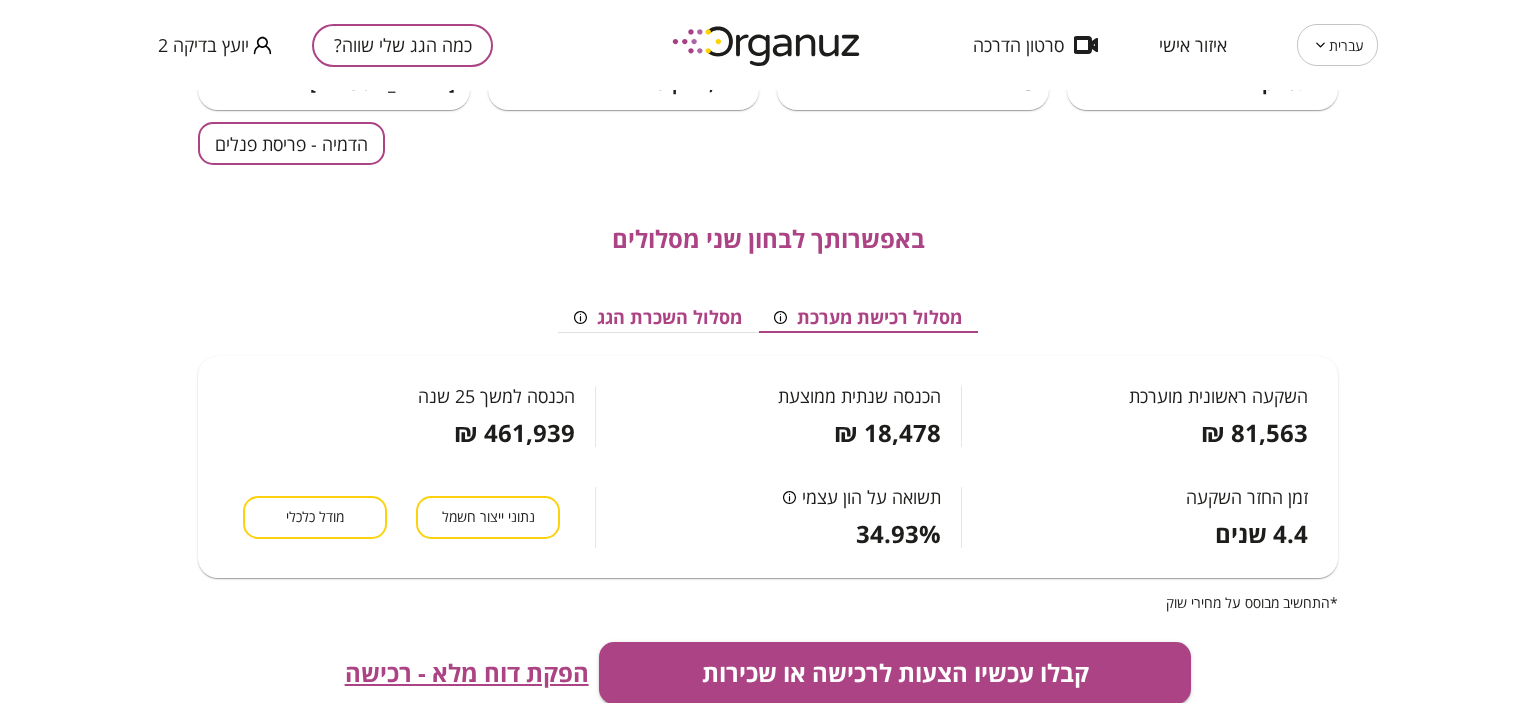 click on "הפקת דוח מלא - רכישה" at bounding box center [467, 673] 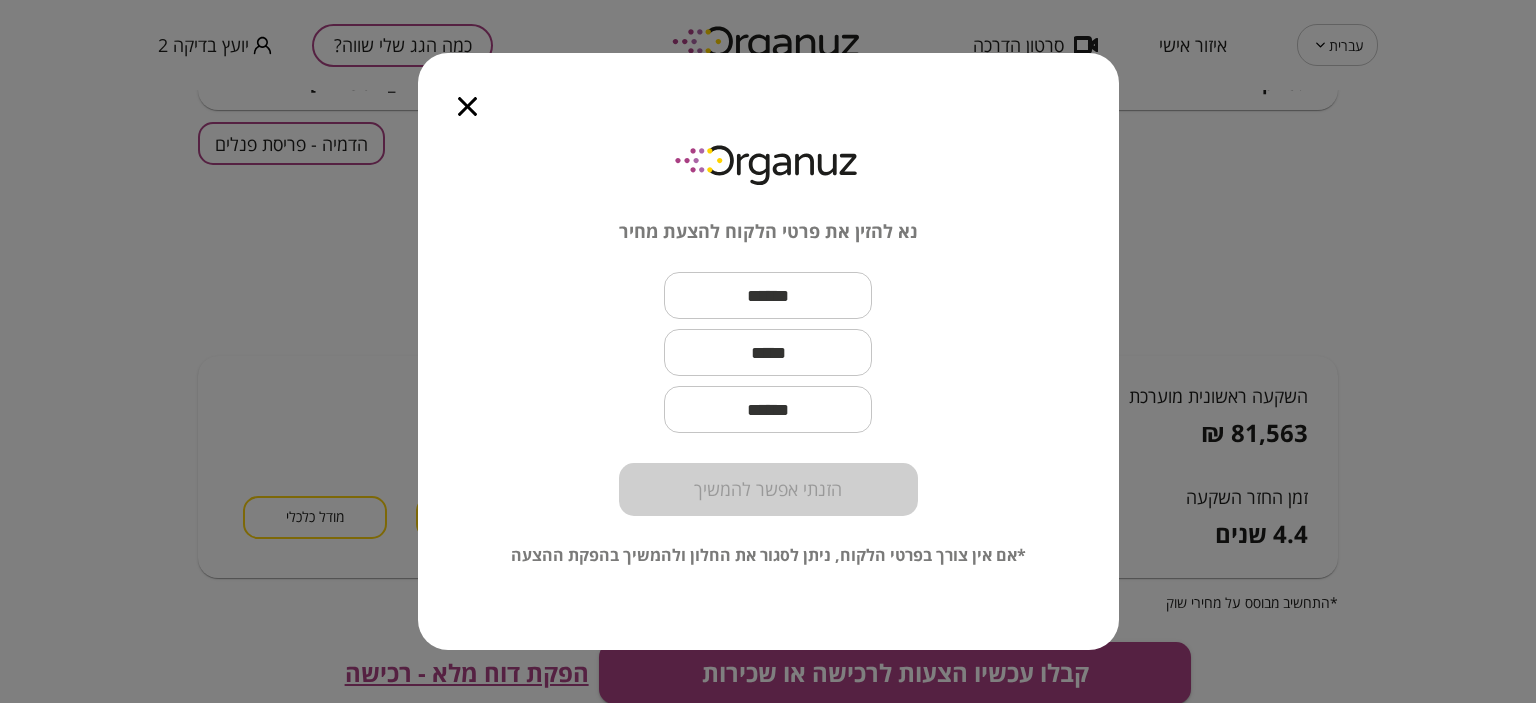 click 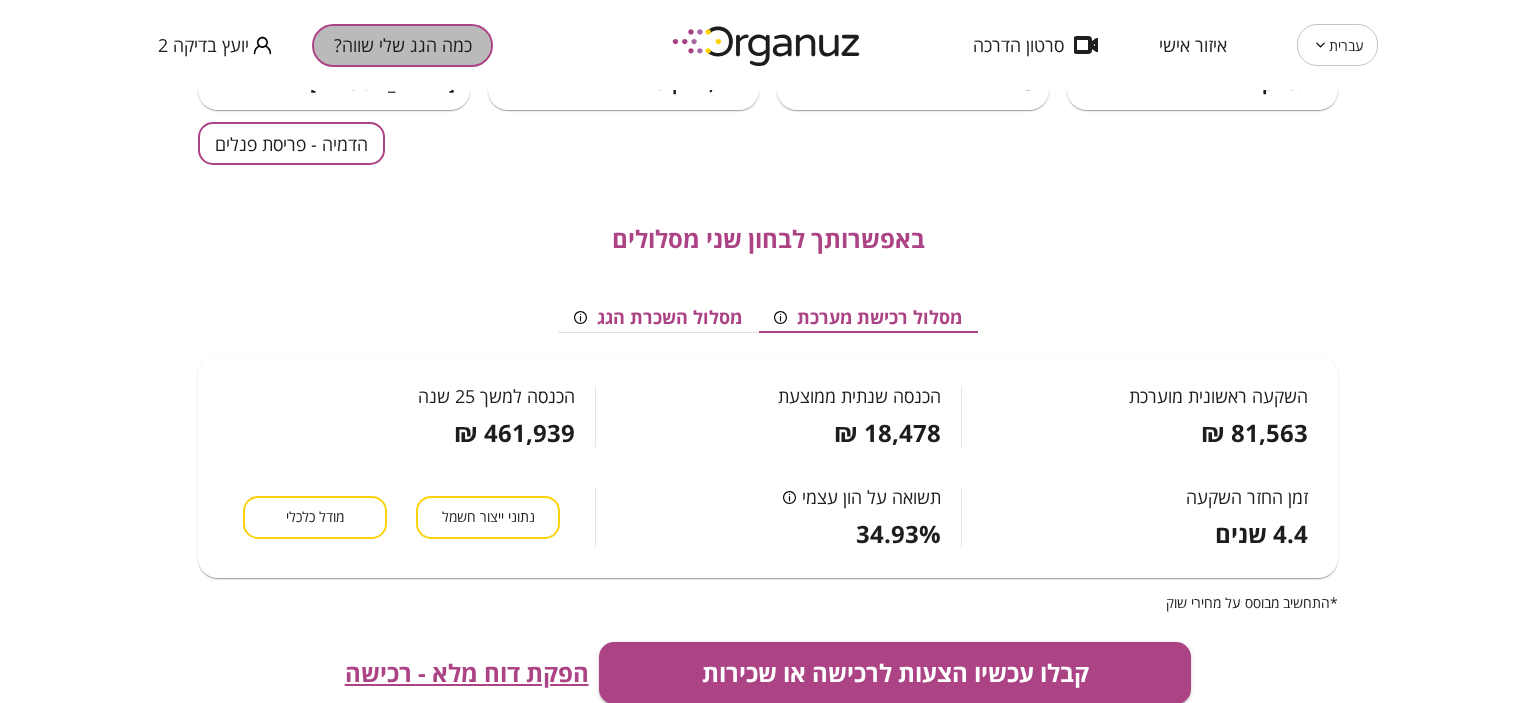 click on "כמה הגג שלי שווה?" at bounding box center (402, 45) 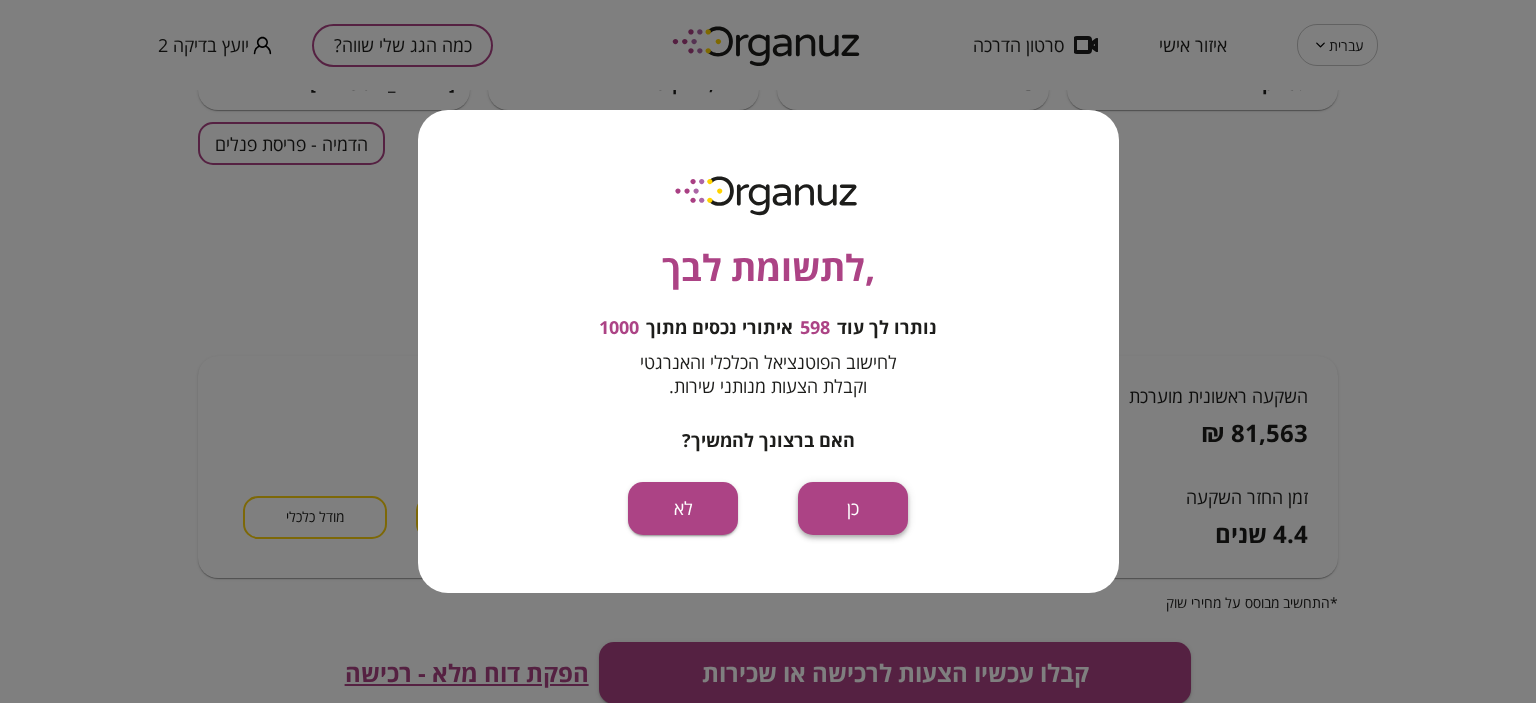 click on "כן" at bounding box center [853, 508] 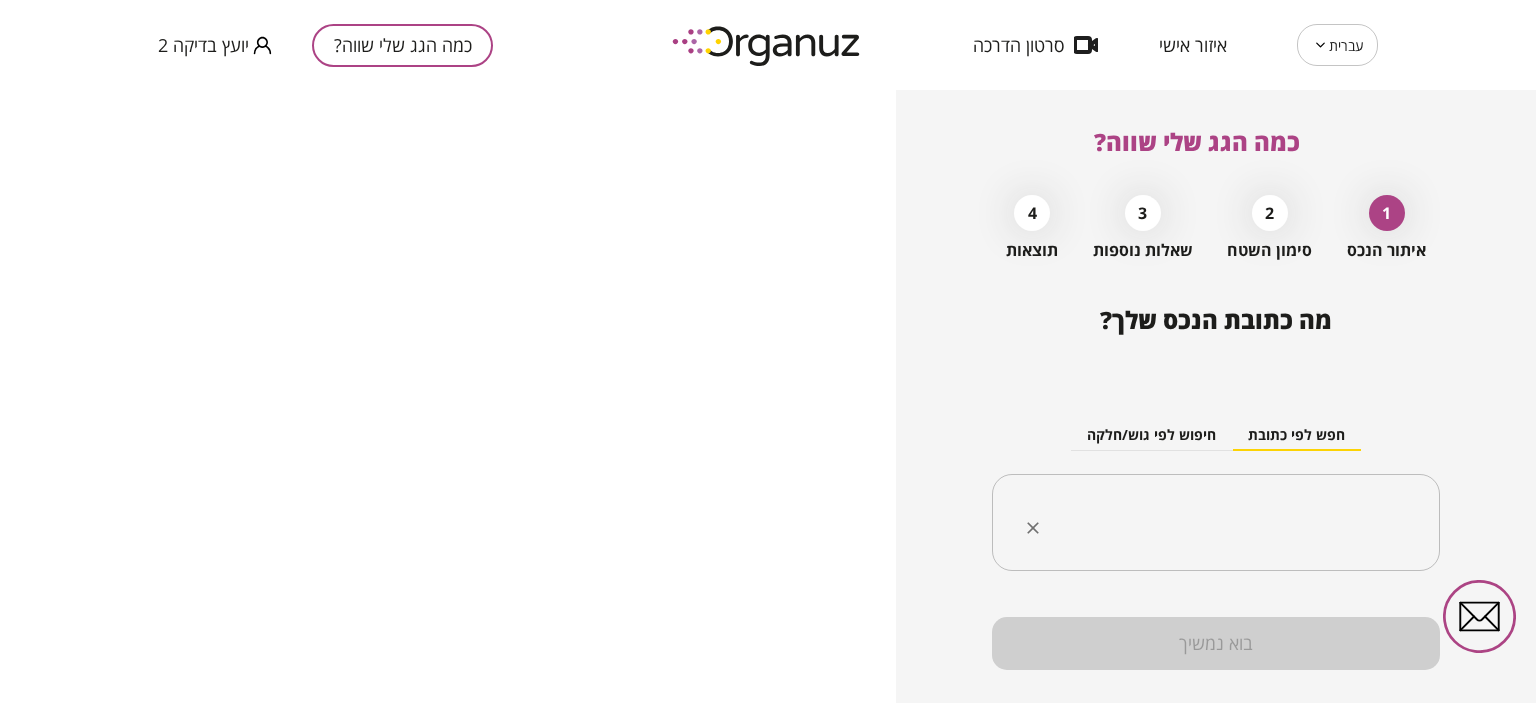 click on "​" at bounding box center (1216, 523) 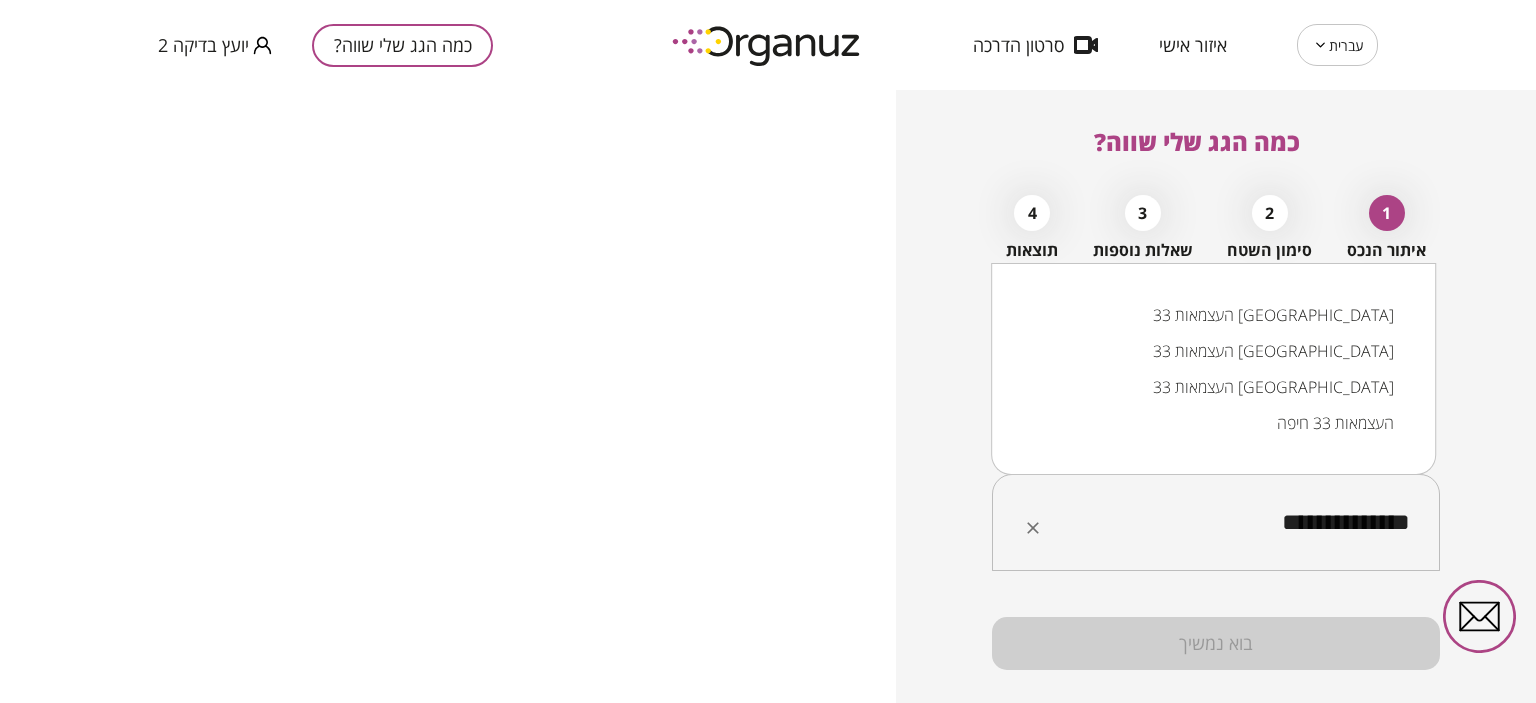 click on "העצמאות 33 קריית אתא" at bounding box center (1213, 351) 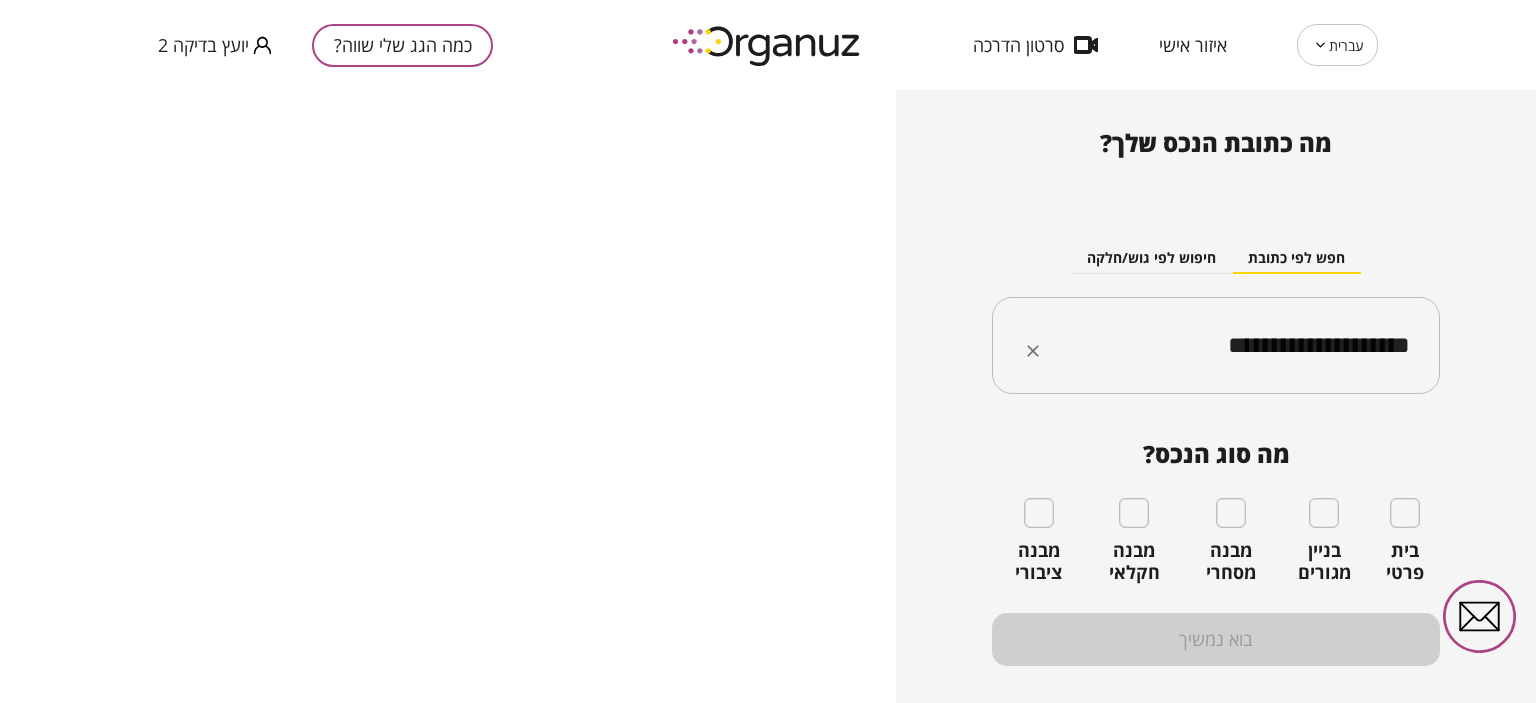 scroll, scrollTop: 200, scrollLeft: 0, axis: vertical 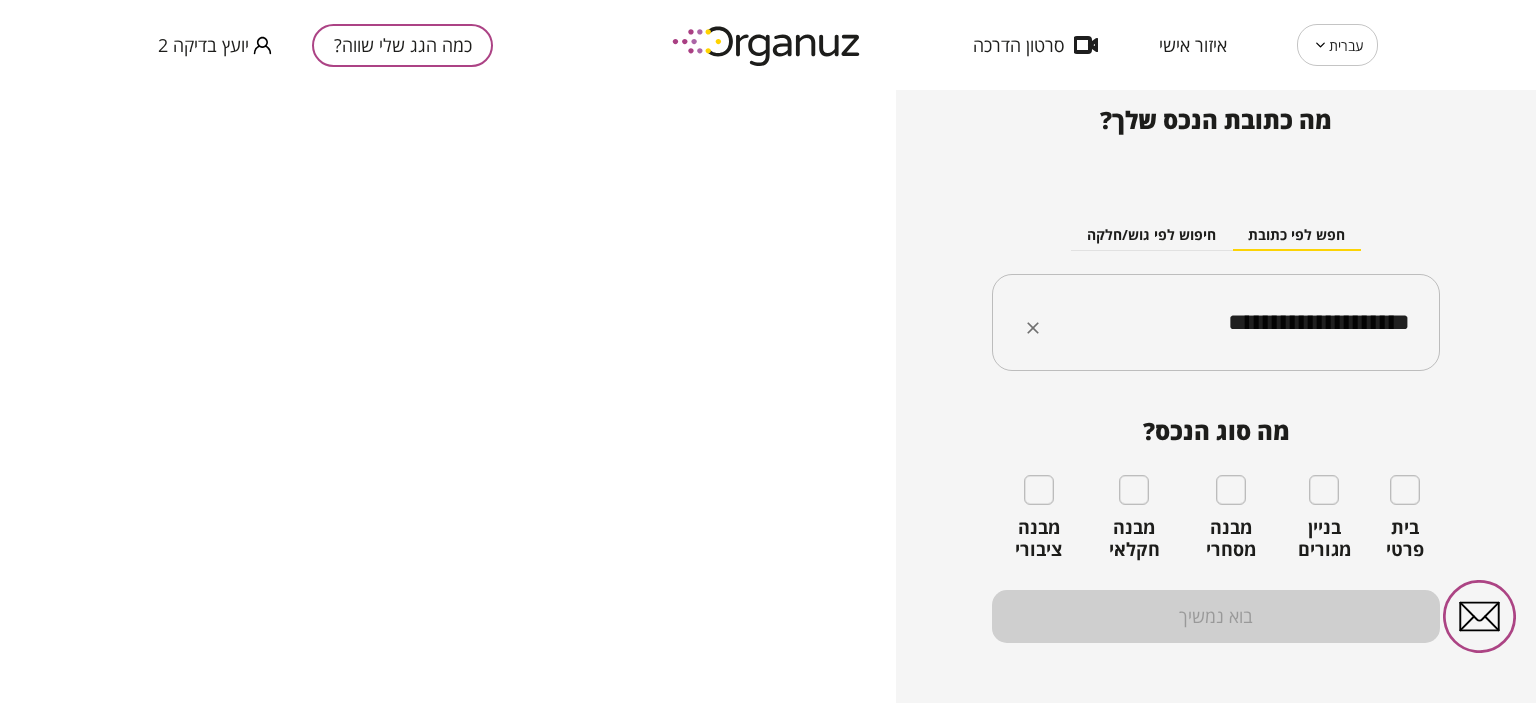 type on "**********" 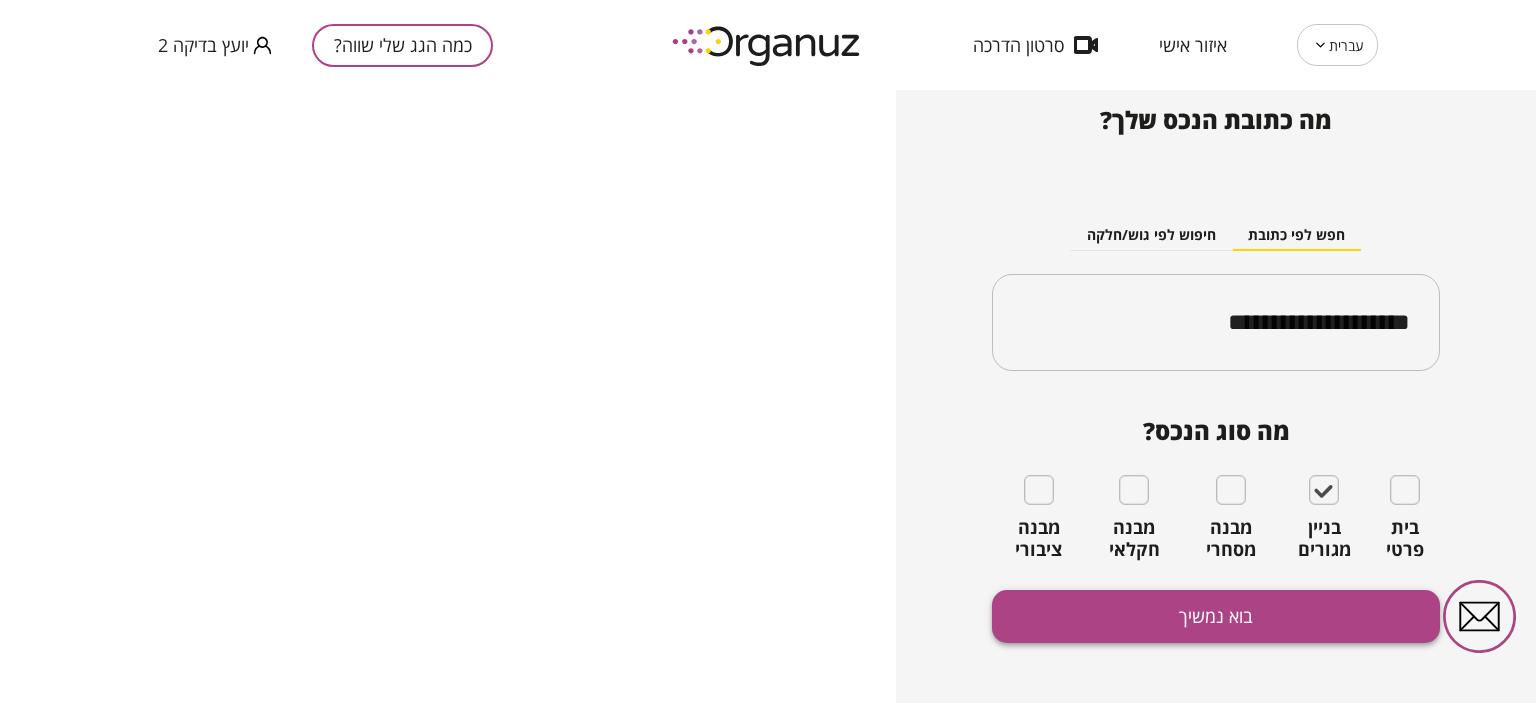 click on "בוא נמשיך" at bounding box center [1216, 616] 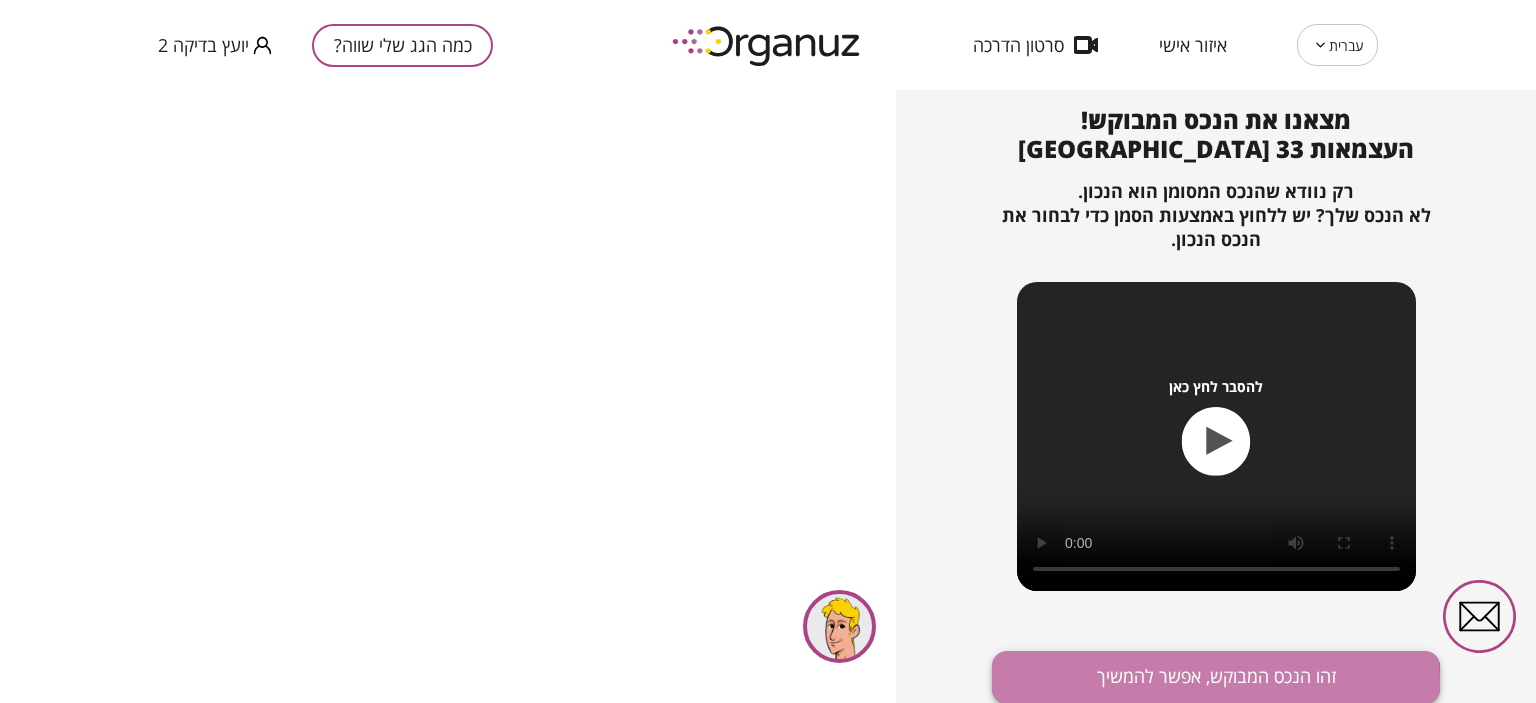 click on "זהו הנכס המבוקש, אפשר להמשיך" at bounding box center [1216, 677] 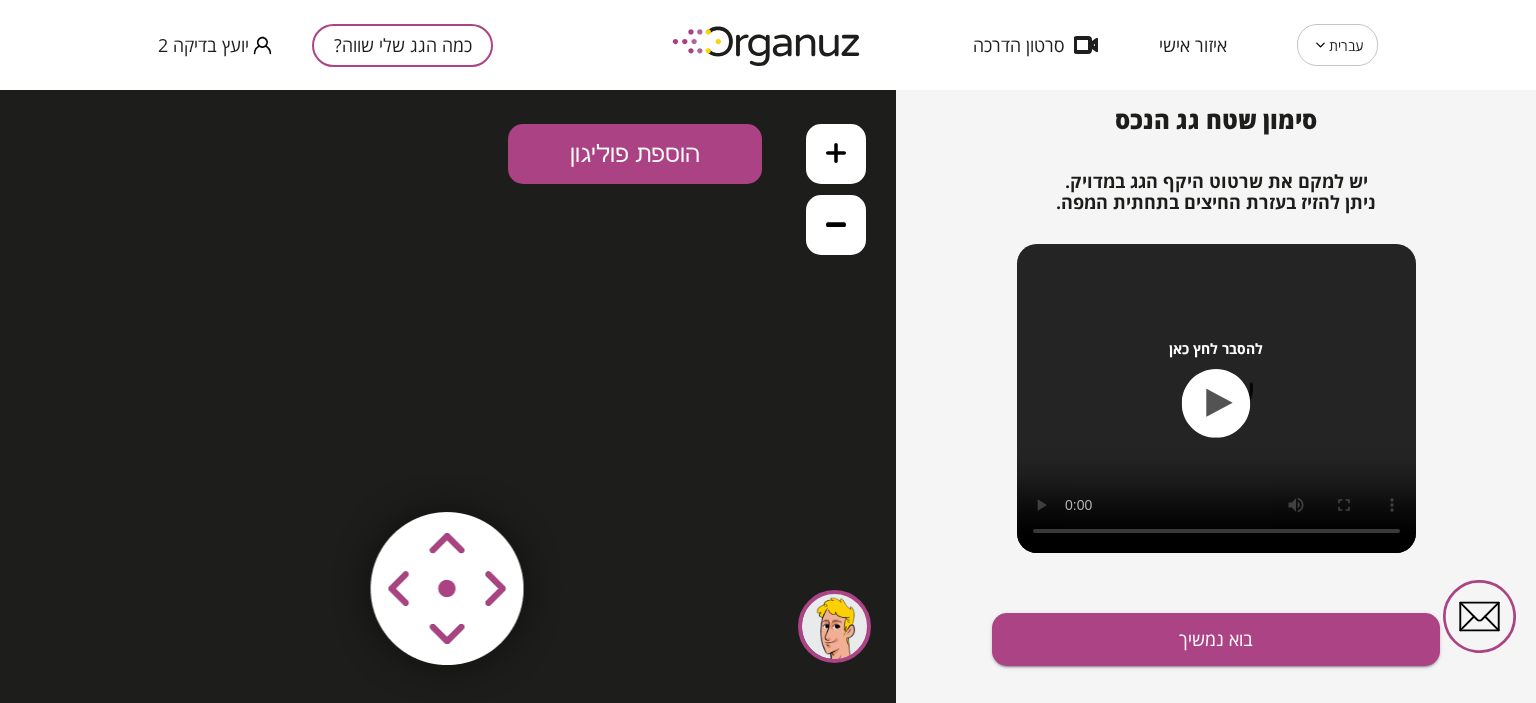 scroll, scrollTop: 0, scrollLeft: 0, axis: both 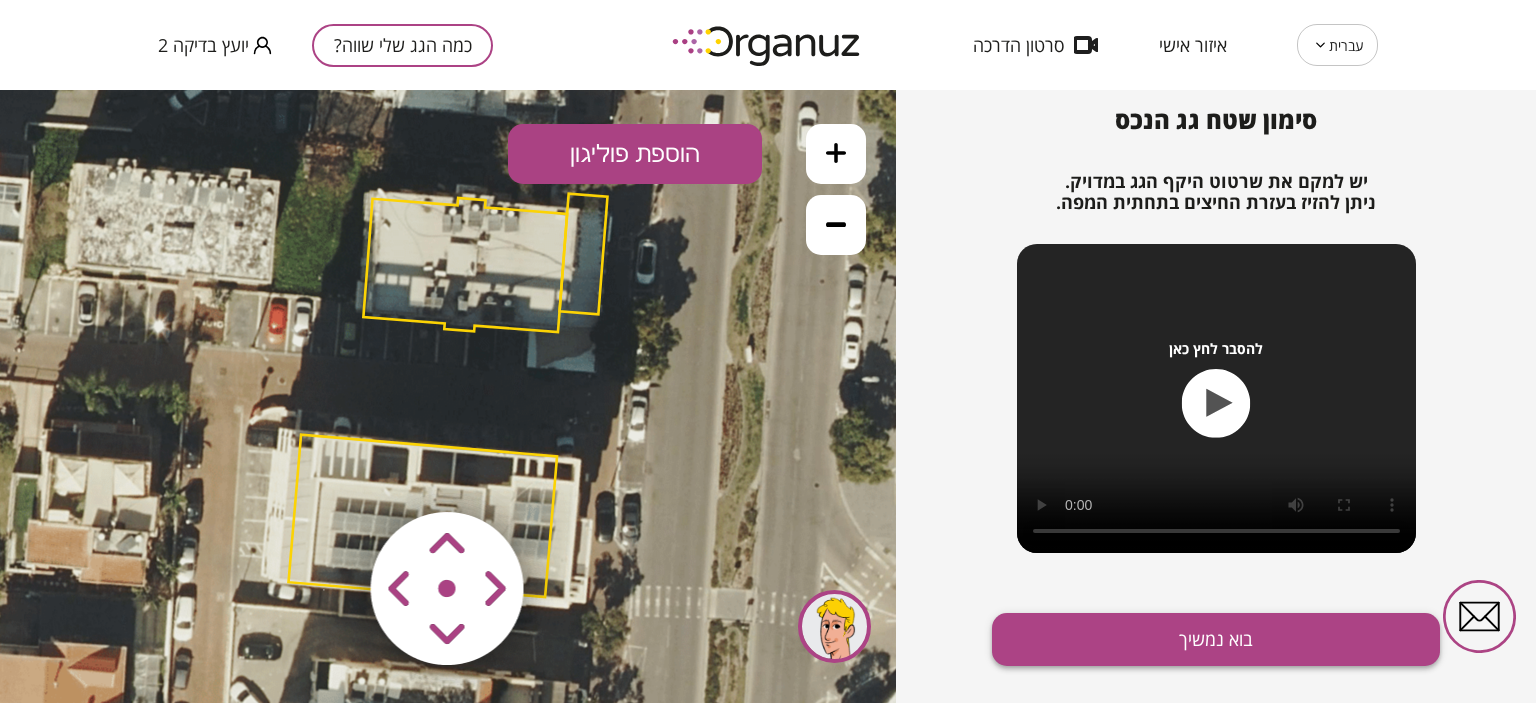 click on "בוא נמשיך" at bounding box center (1216, 639) 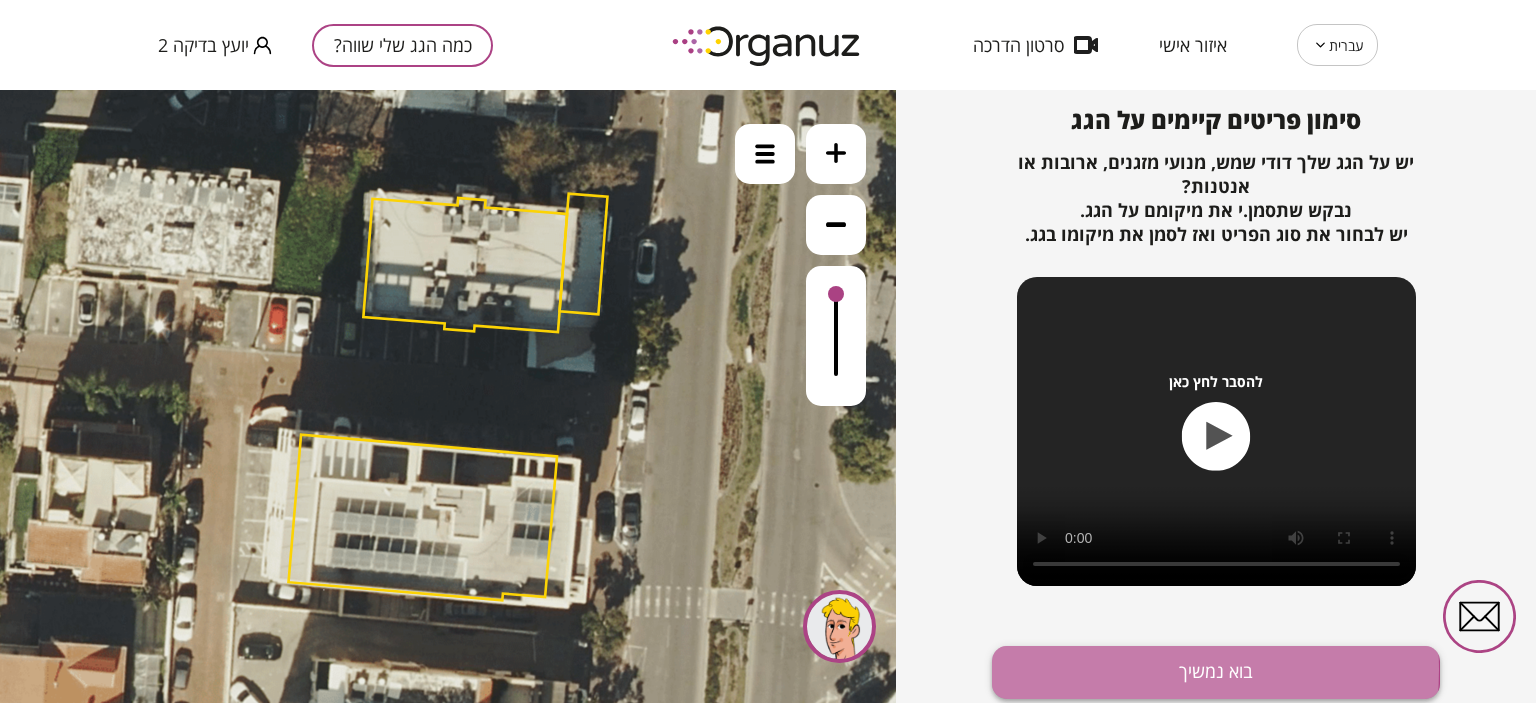 click on "בוא נמשיך" at bounding box center [1216, 672] 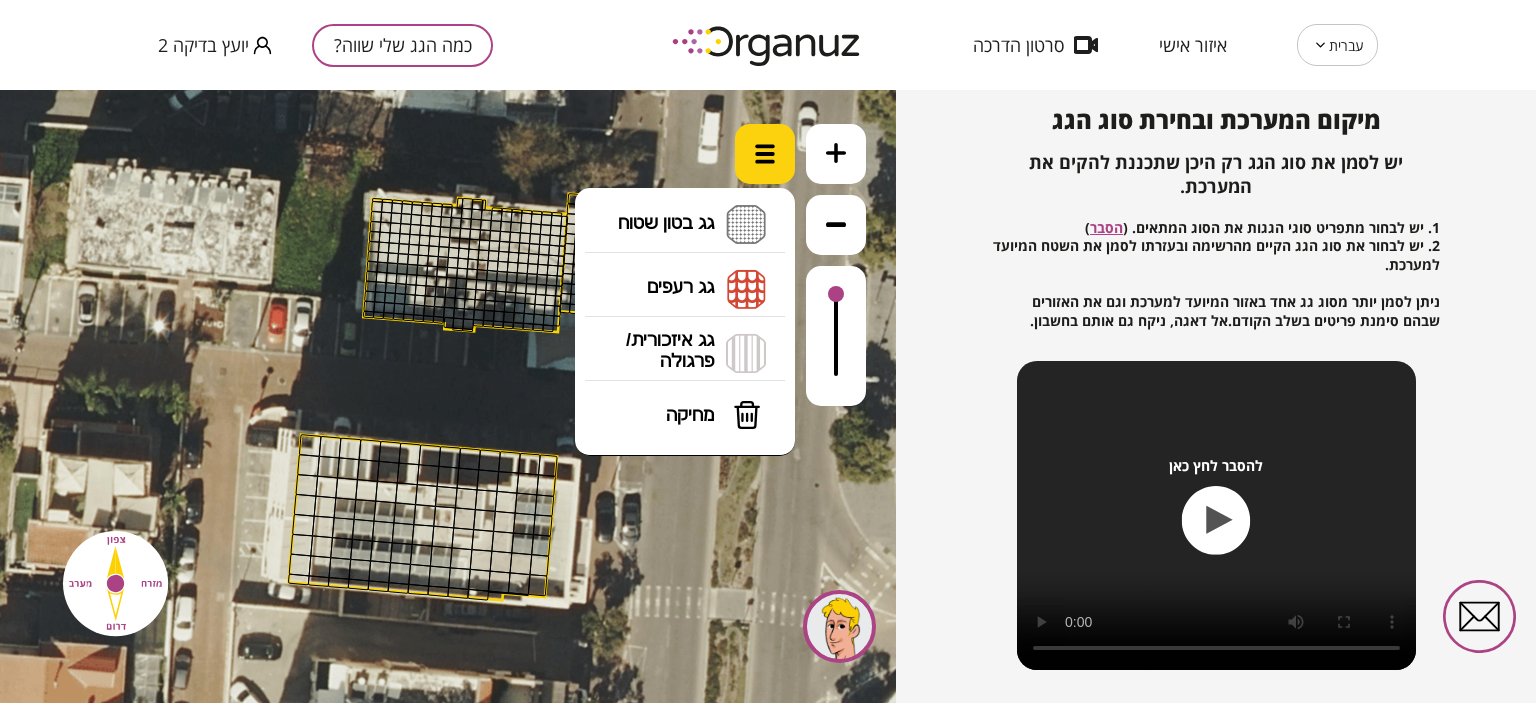 click at bounding box center [765, 154] 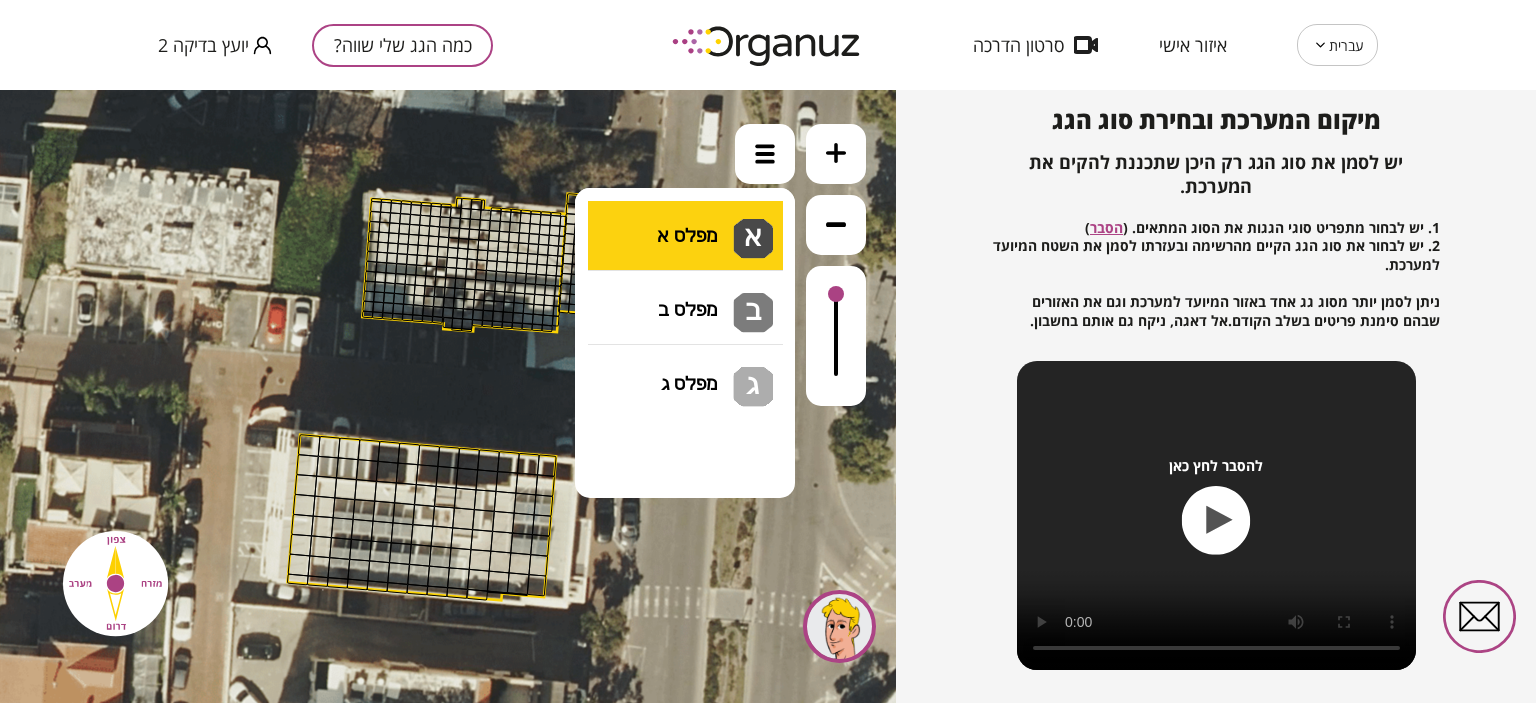 drag, startPoint x: 755, startPoint y: 219, endPoint x: 740, endPoint y: 215, distance: 15.524175 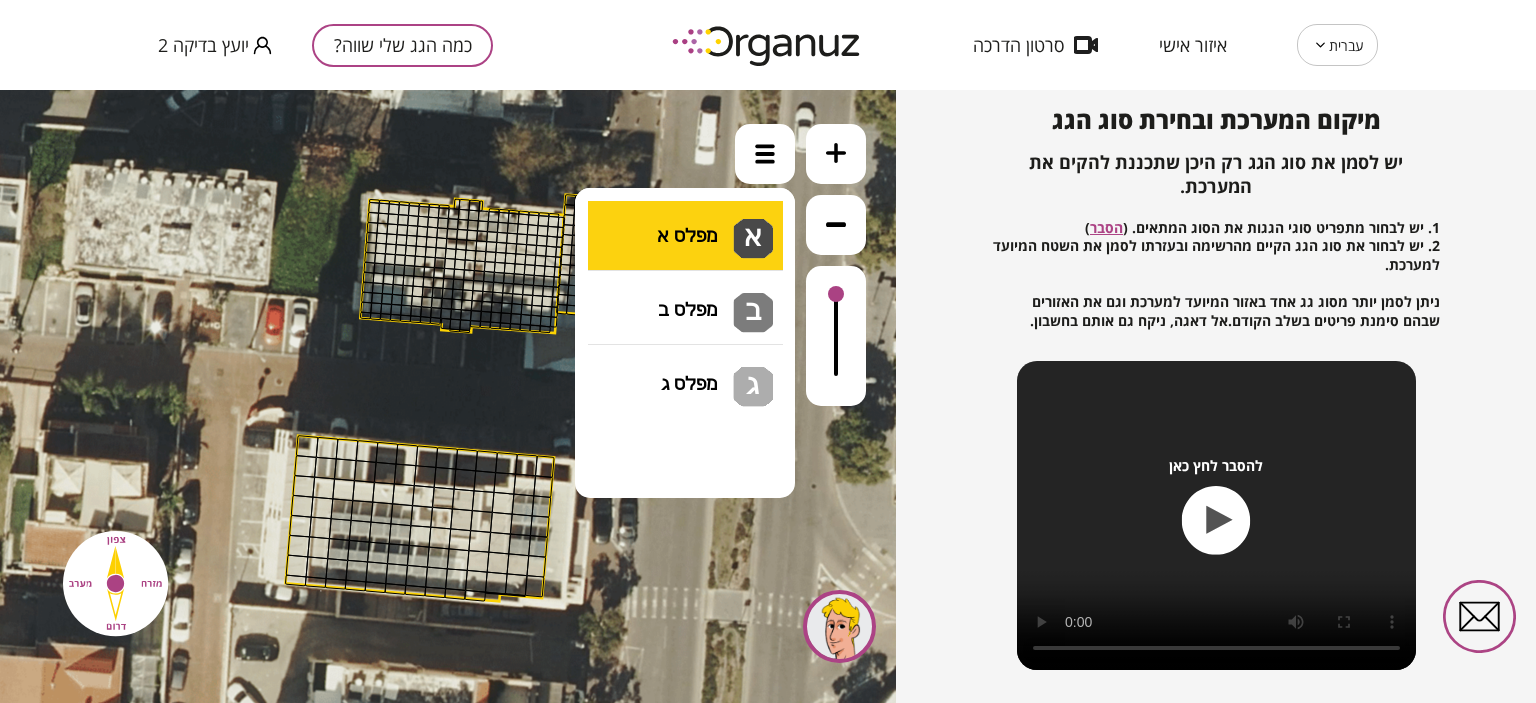 click on ".st0 {
fill: #FFFFFF;
}
10" at bounding box center [448, 396] 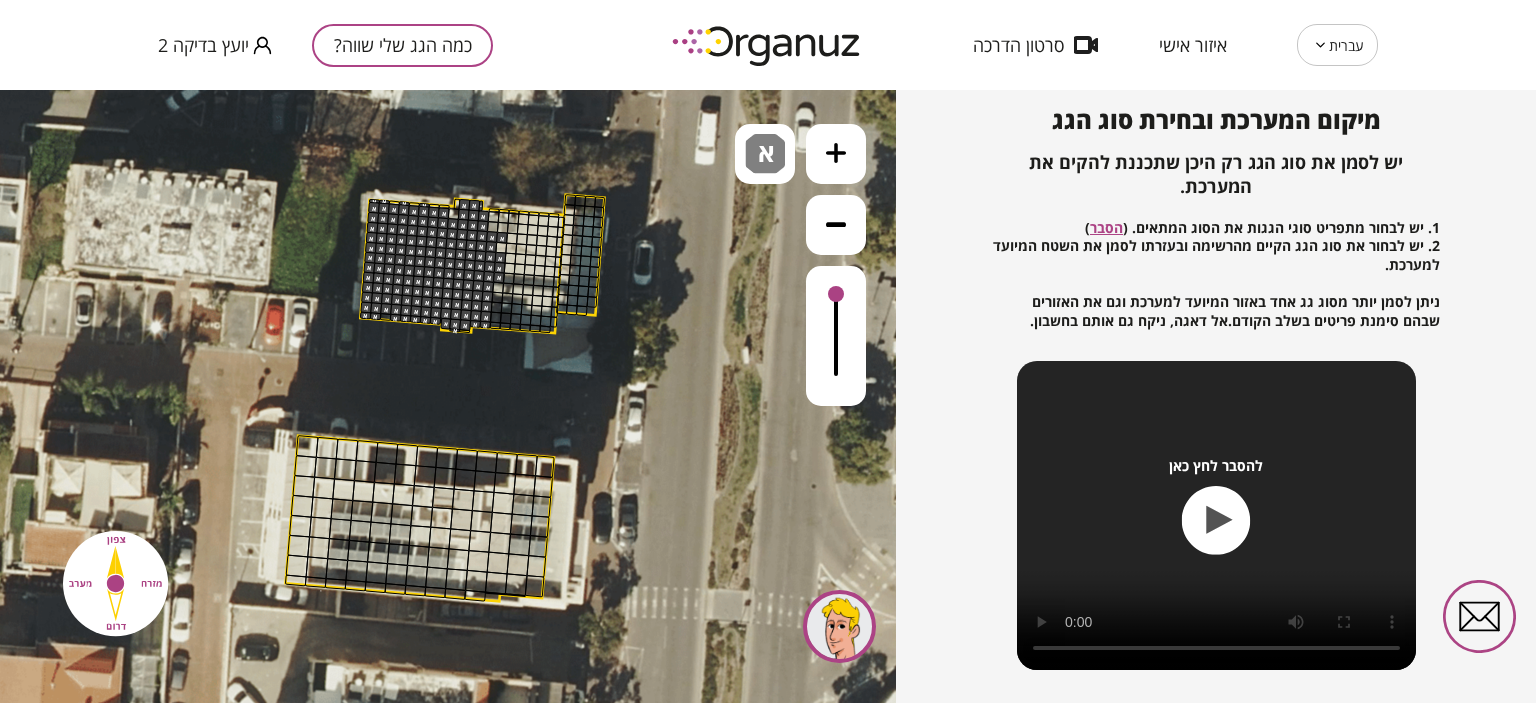 drag, startPoint x: 354, startPoint y: 315, endPoint x: 624, endPoint y: 340, distance: 271.15494 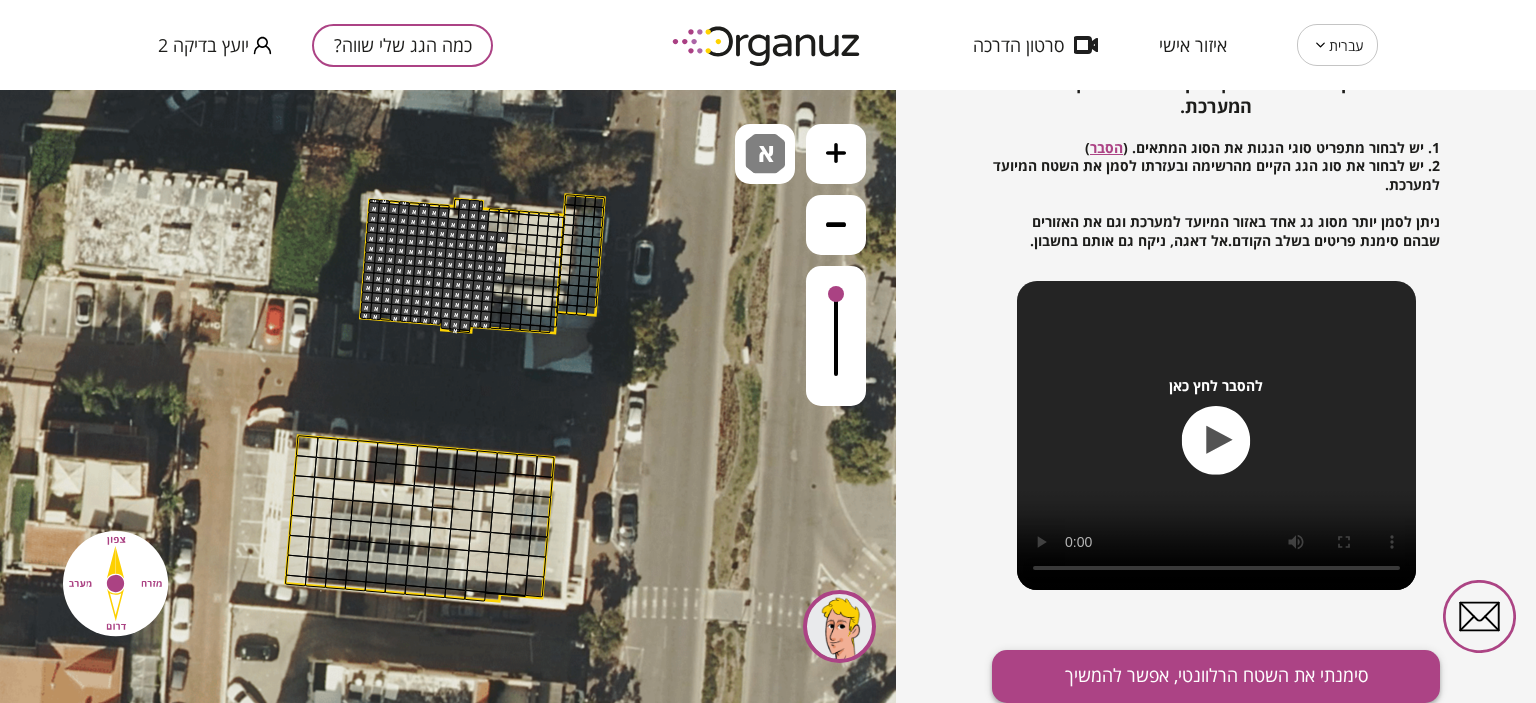 click on "סימנתי את השטח הרלוונטי, אפשר להמשיך" at bounding box center (1216, 676) 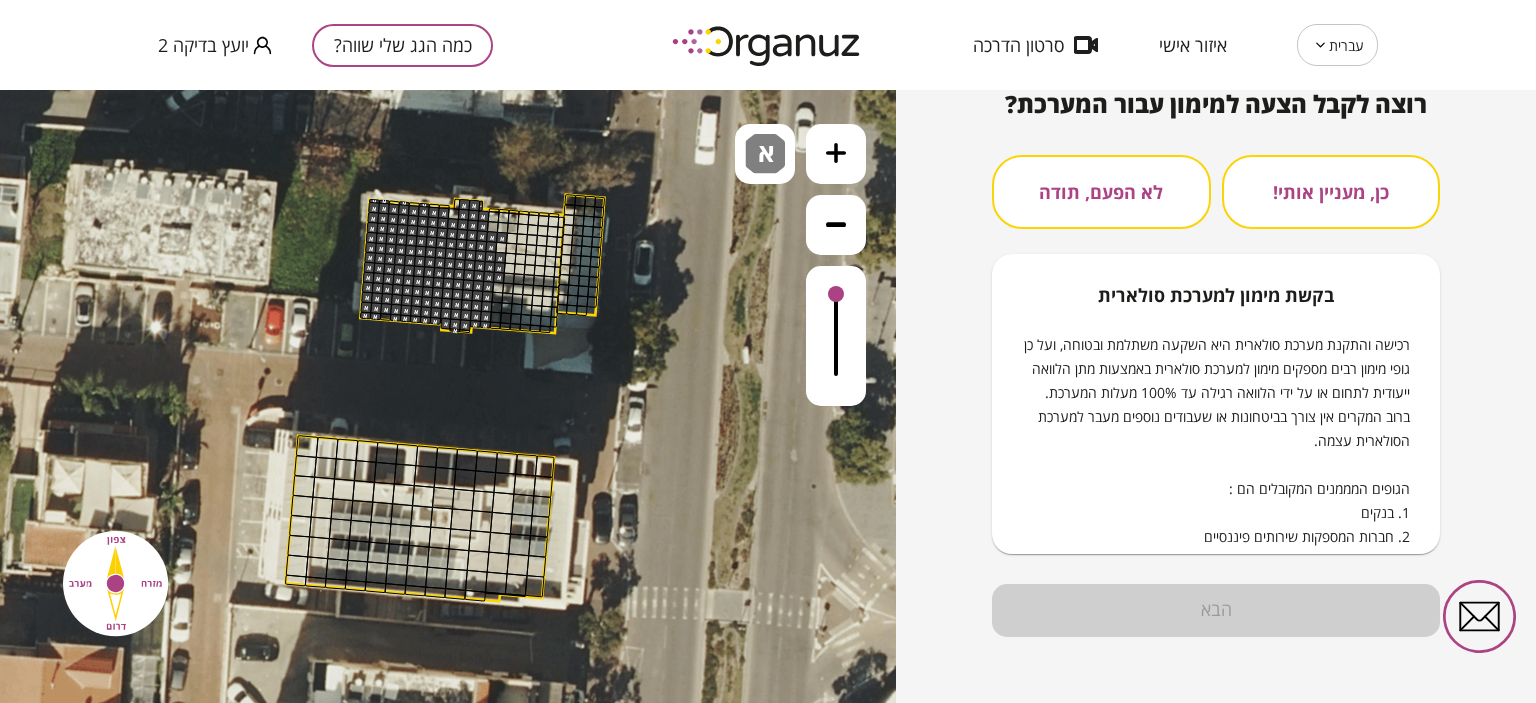 scroll, scrollTop: 216, scrollLeft: 0, axis: vertical 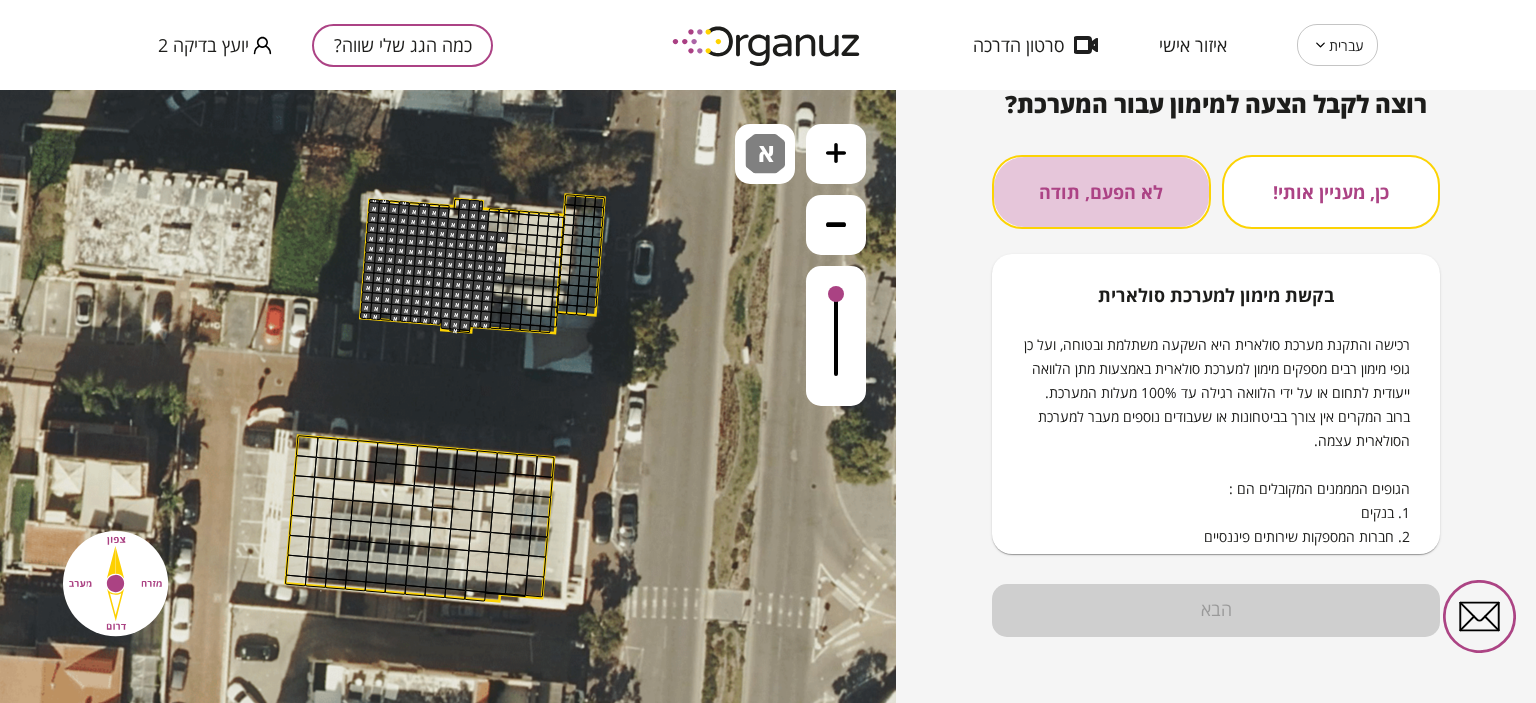 click on "לא הפעם, תודה" at bounding box center [1101, 192] 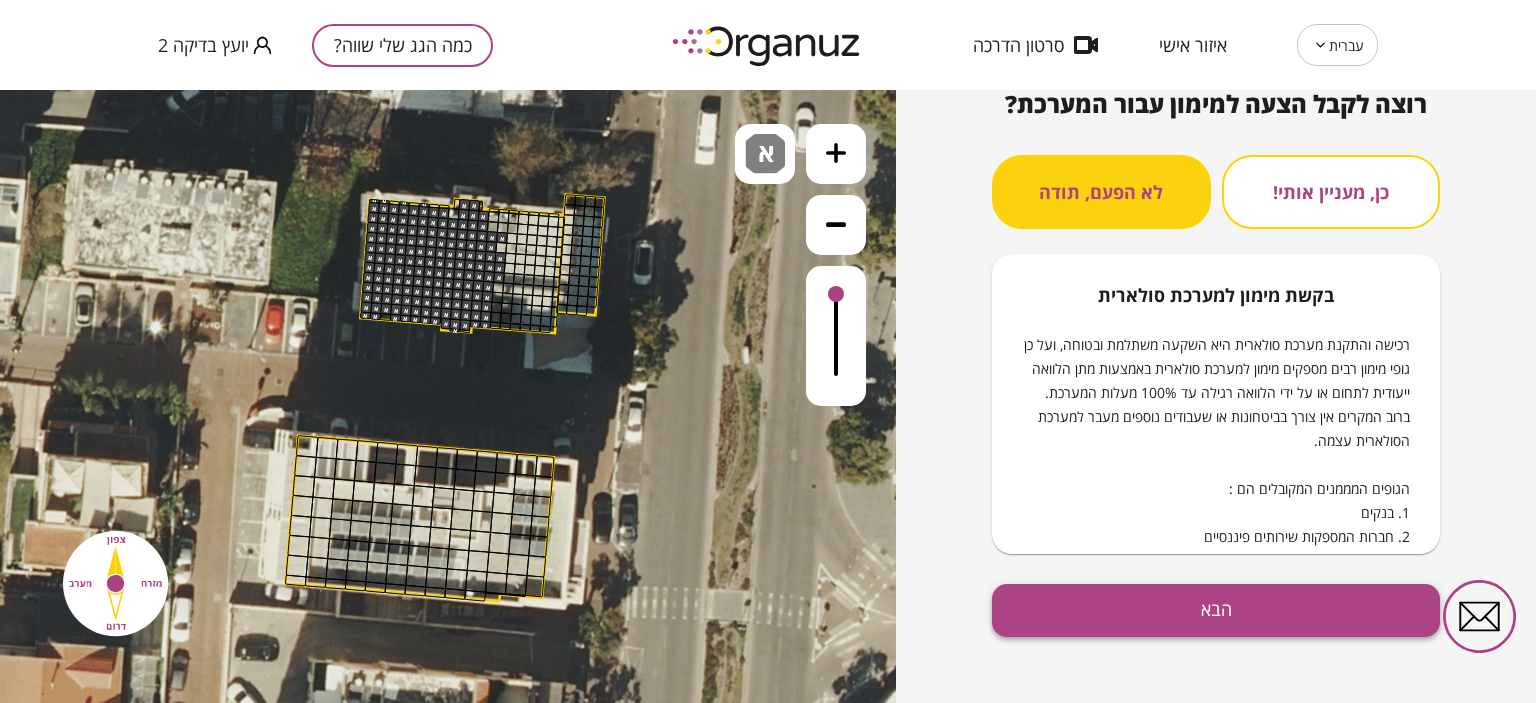click on "הבא" at bounding box center (1216, 610) 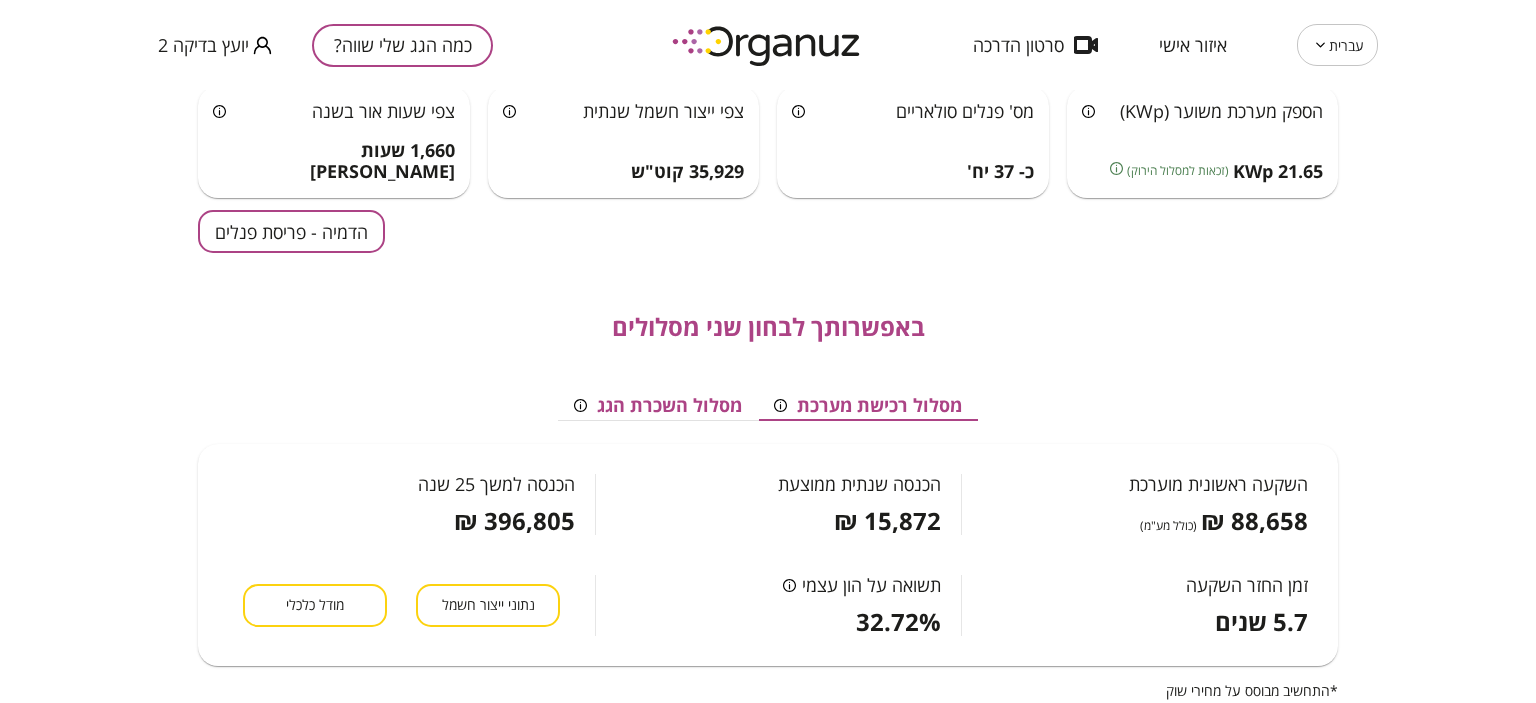 scroll, scrollTop: 500, scrollLeft: 0, axis: vertical 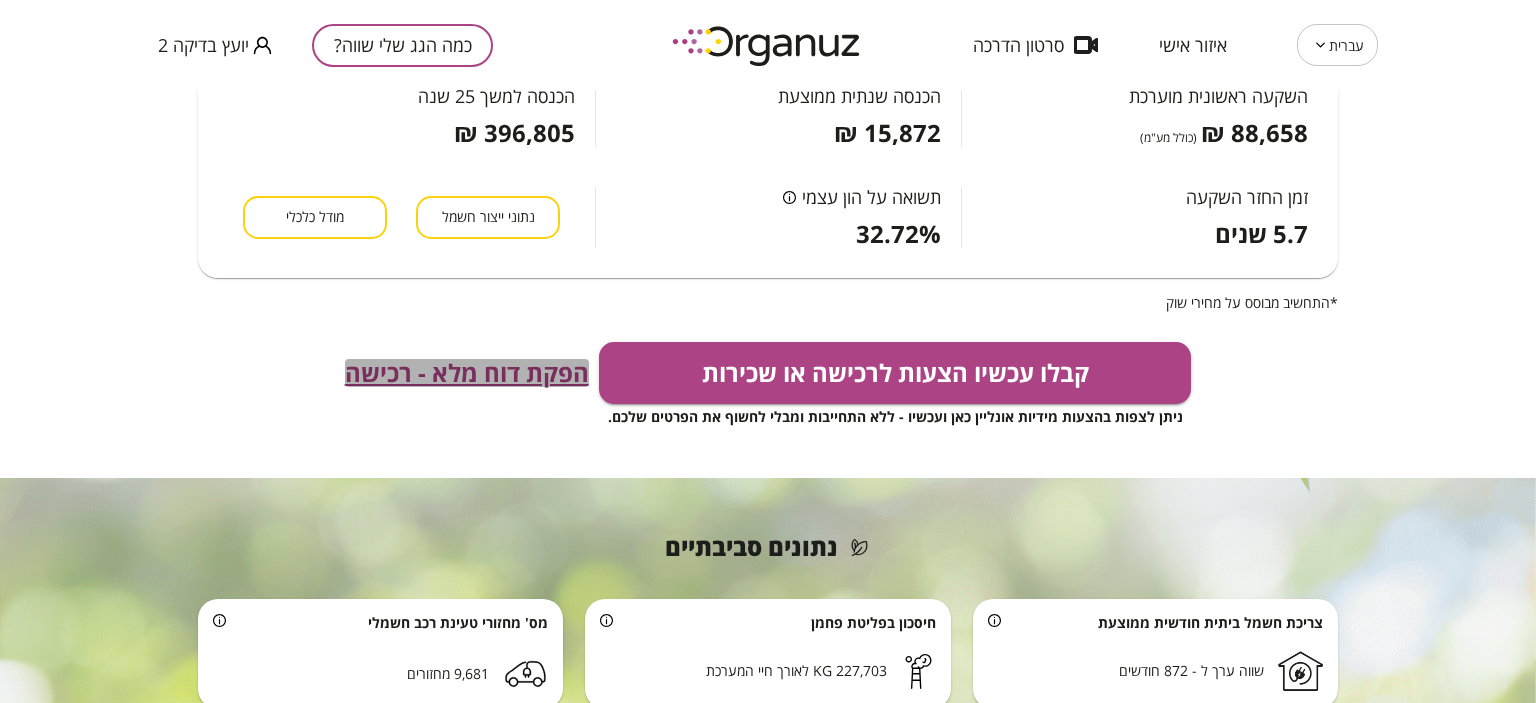 click on "הפקת דוח מלא - רכישה" at bounding box center [467, 373] 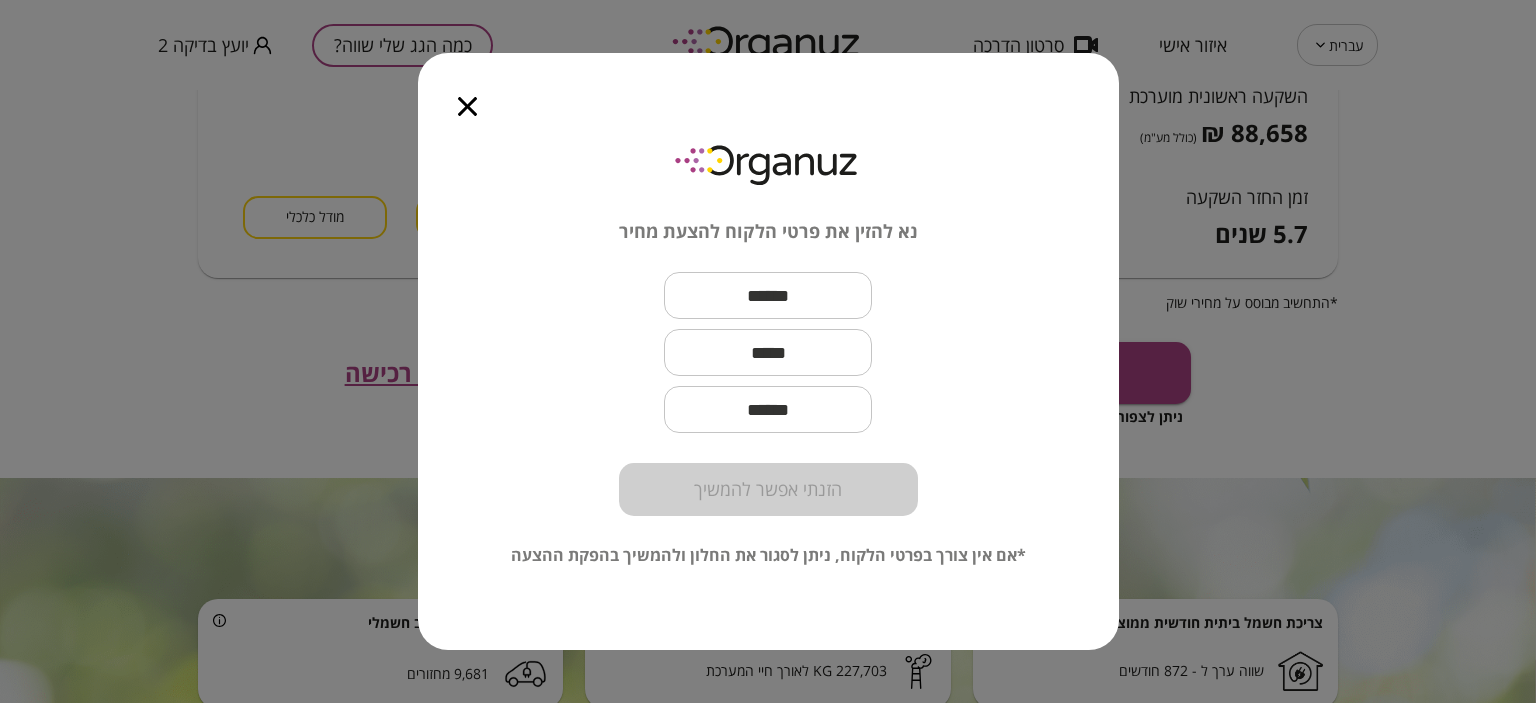 click 